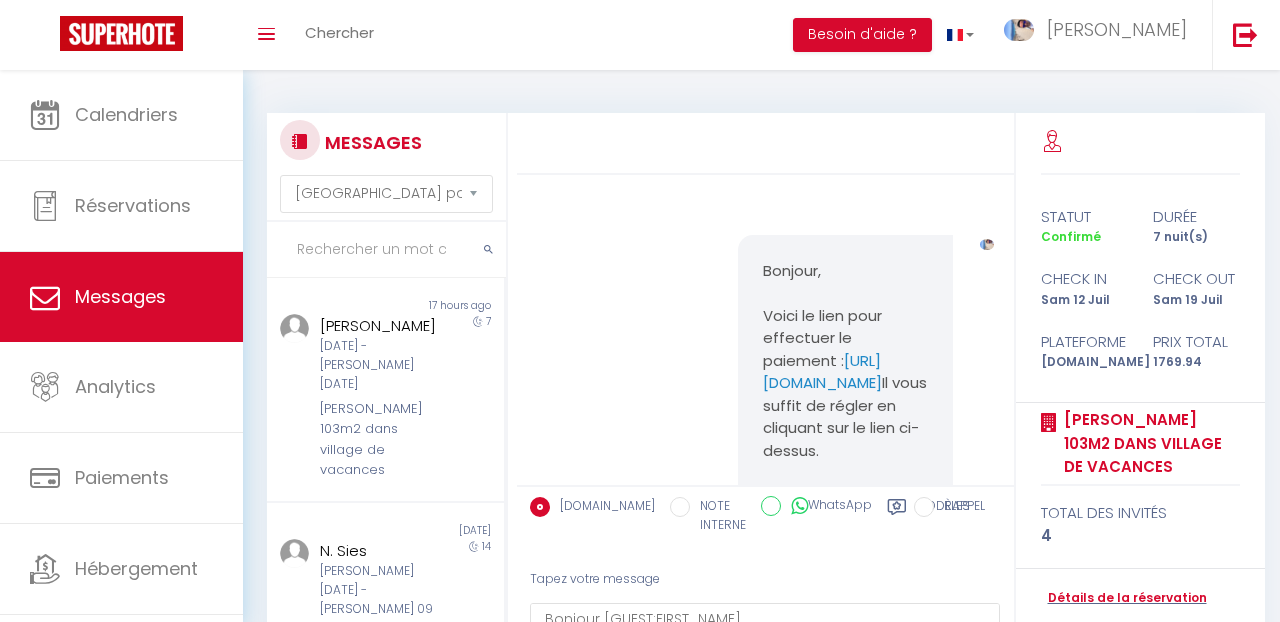 select on "message" 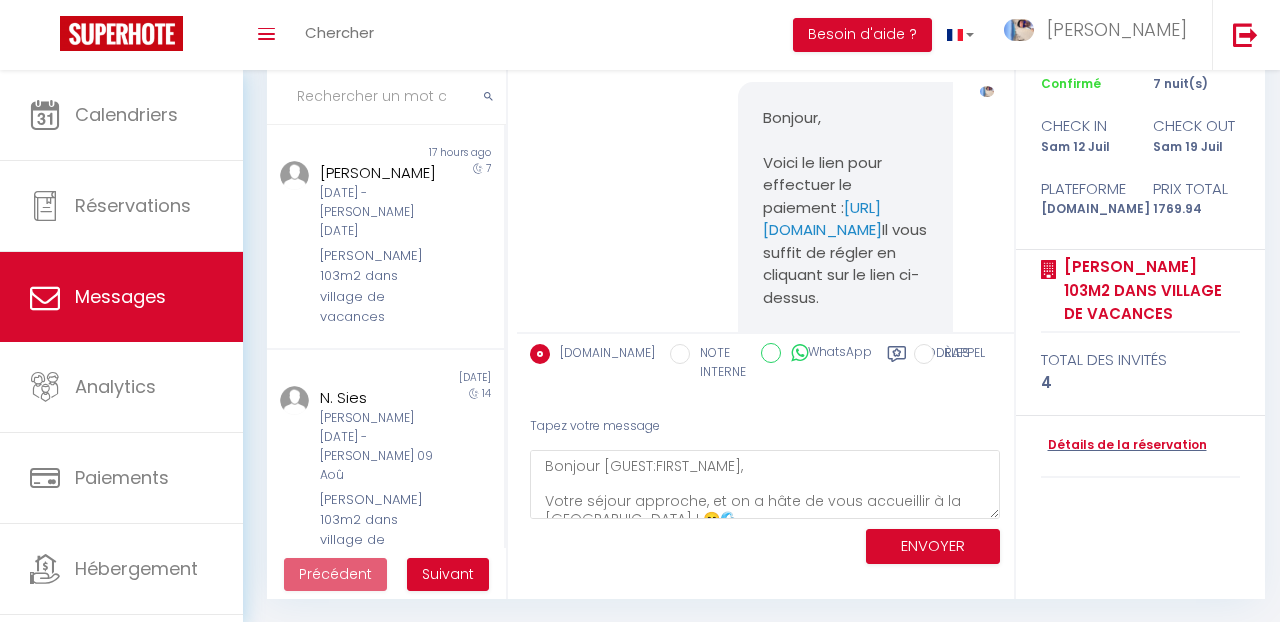 scroll, scrollTop: 0, scrollLeft: 0, axis: both 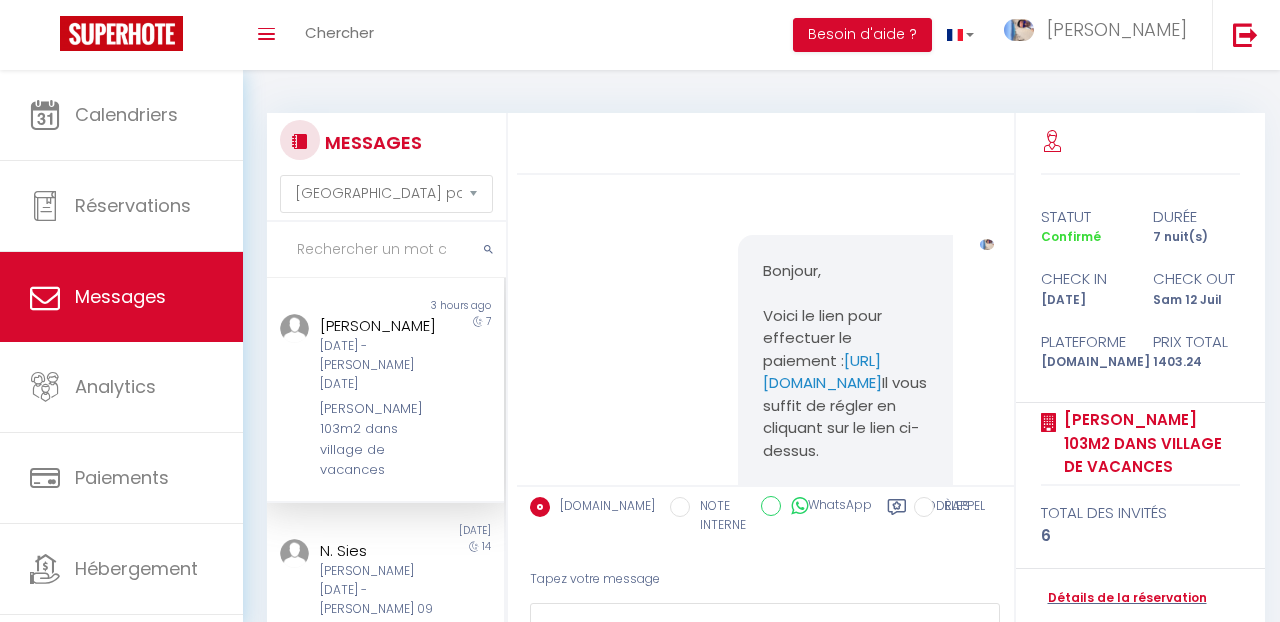 select on "message" 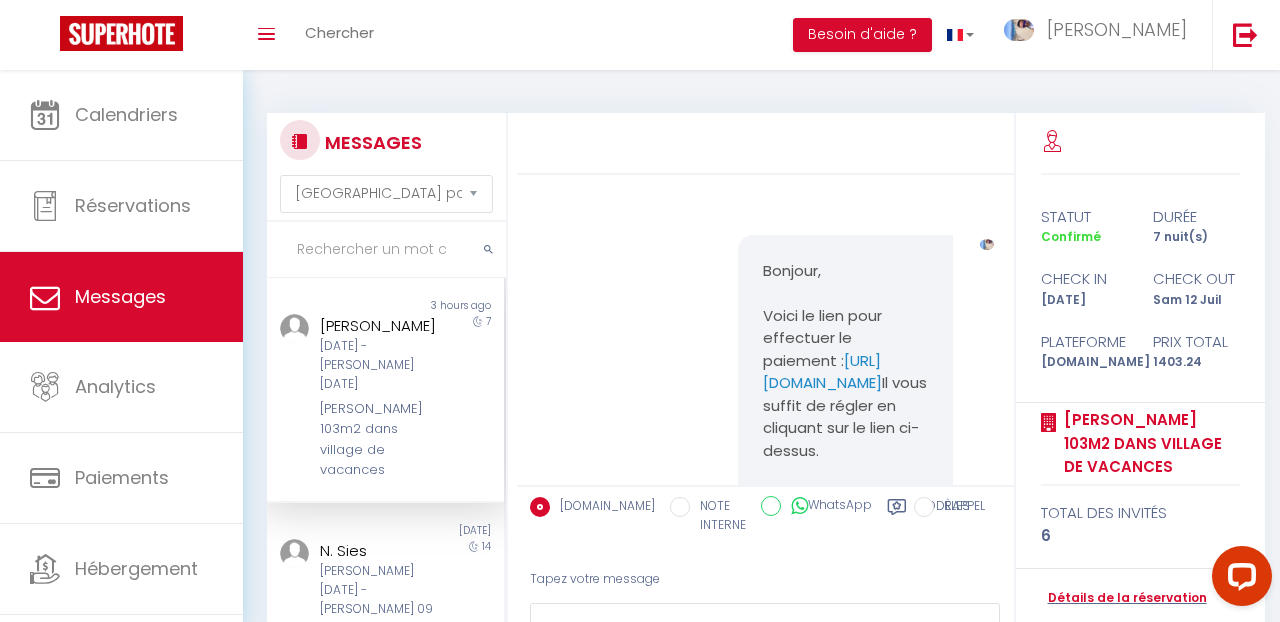 scroll, scrollTop: 4474, scrollLeft: 0, axis: vertical 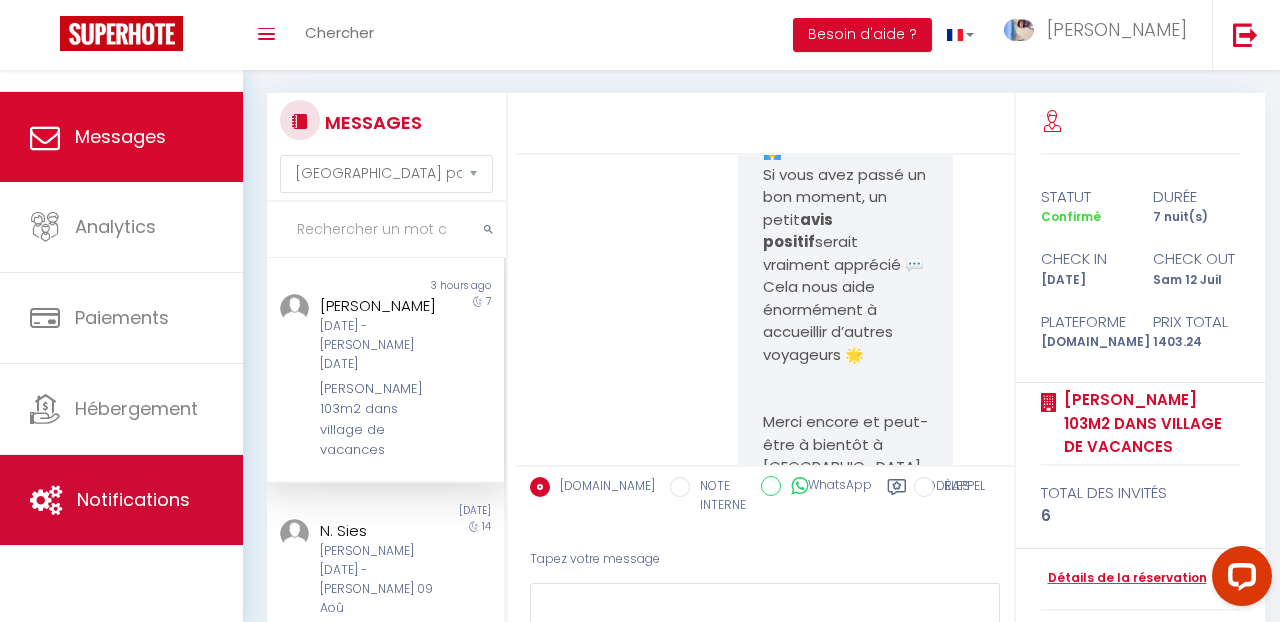 click on "Notifications" at bounding box center (121, 500) 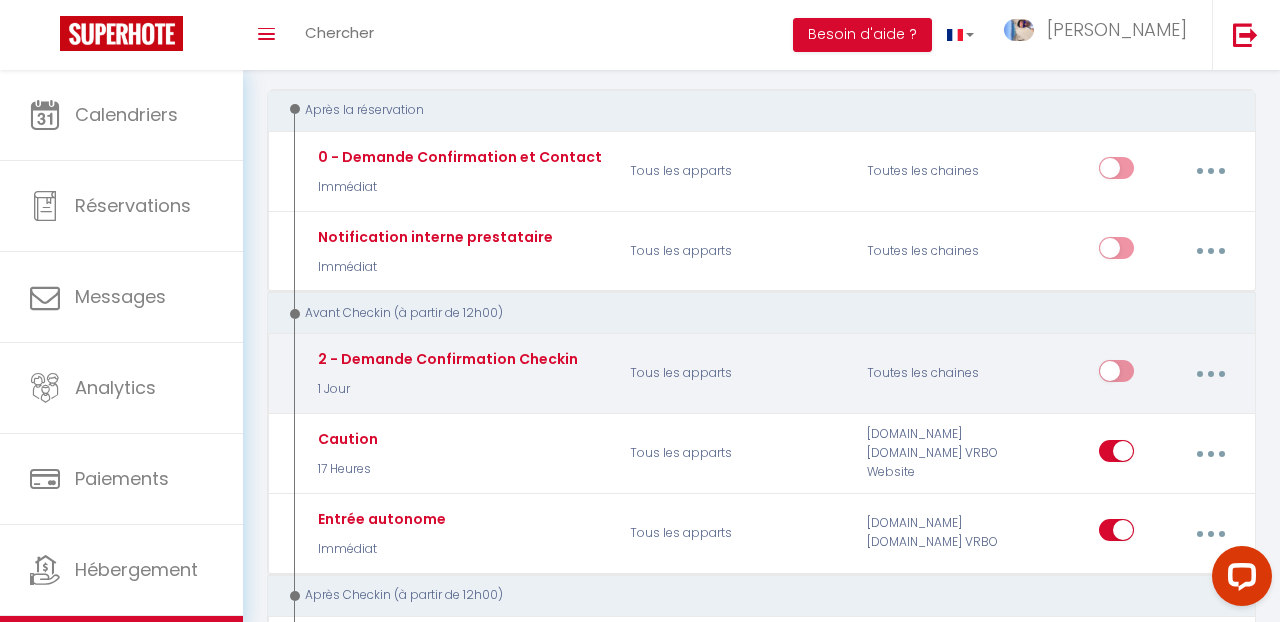 scroll, scrollTop: 251, scrollLeft: 0, axis: vertical 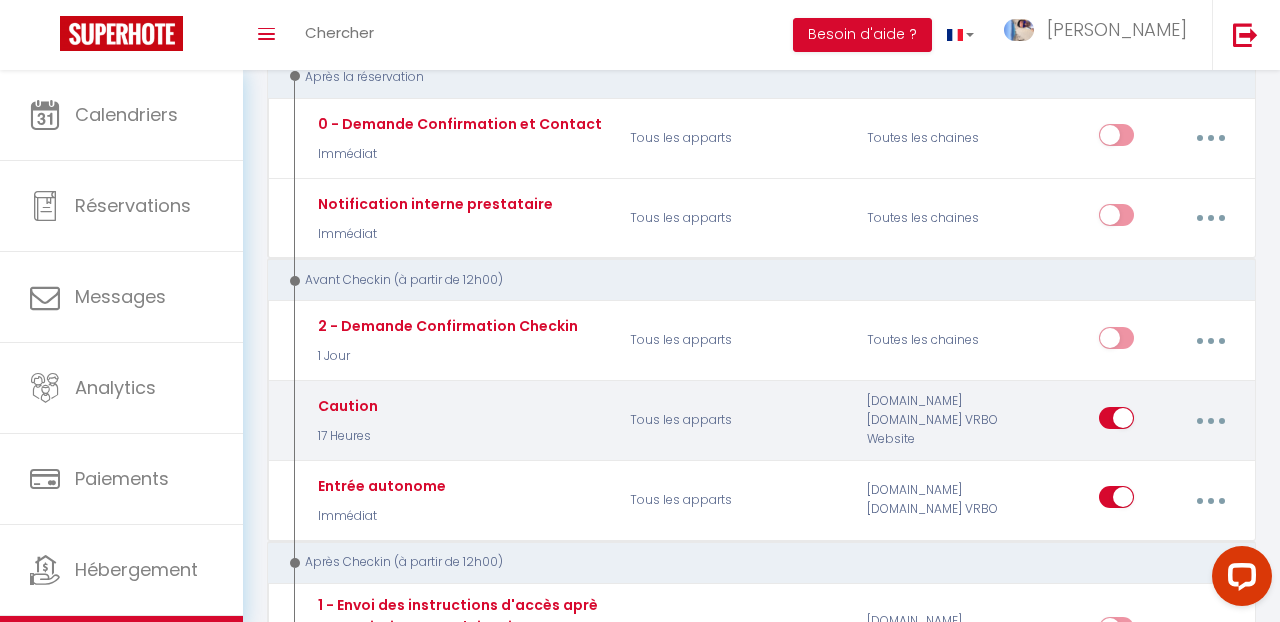 click at bounding box center [1116, 422] 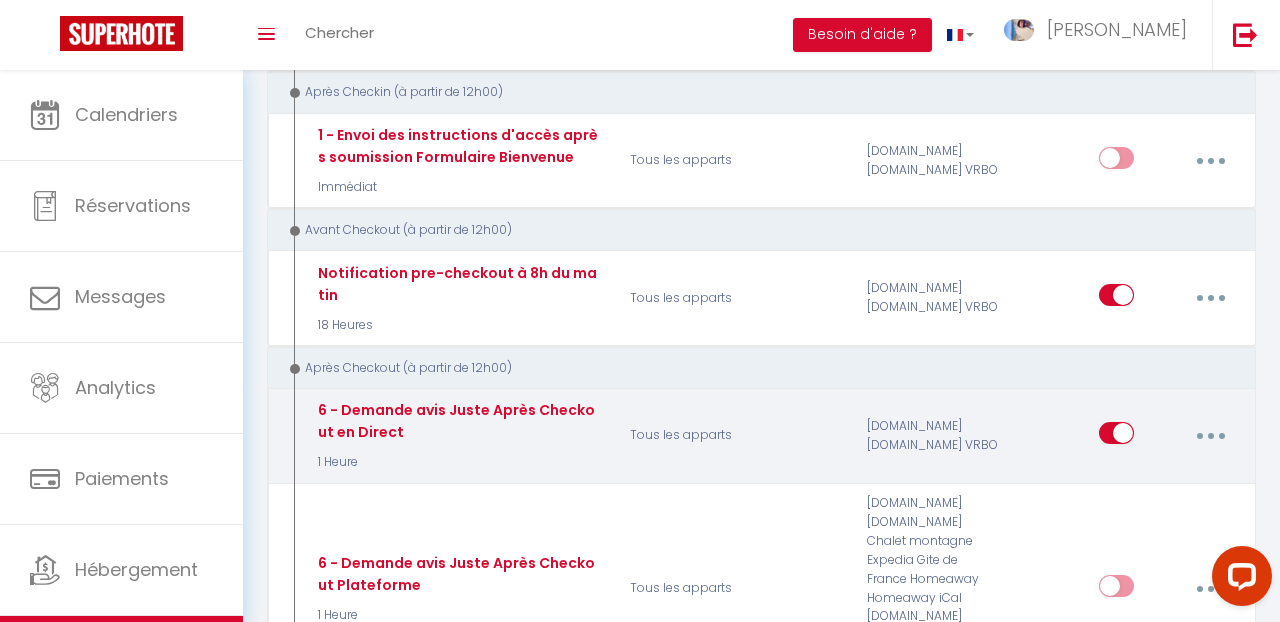 scroll, scrollTop: 726, scrollLeft: 0, axis: vertical 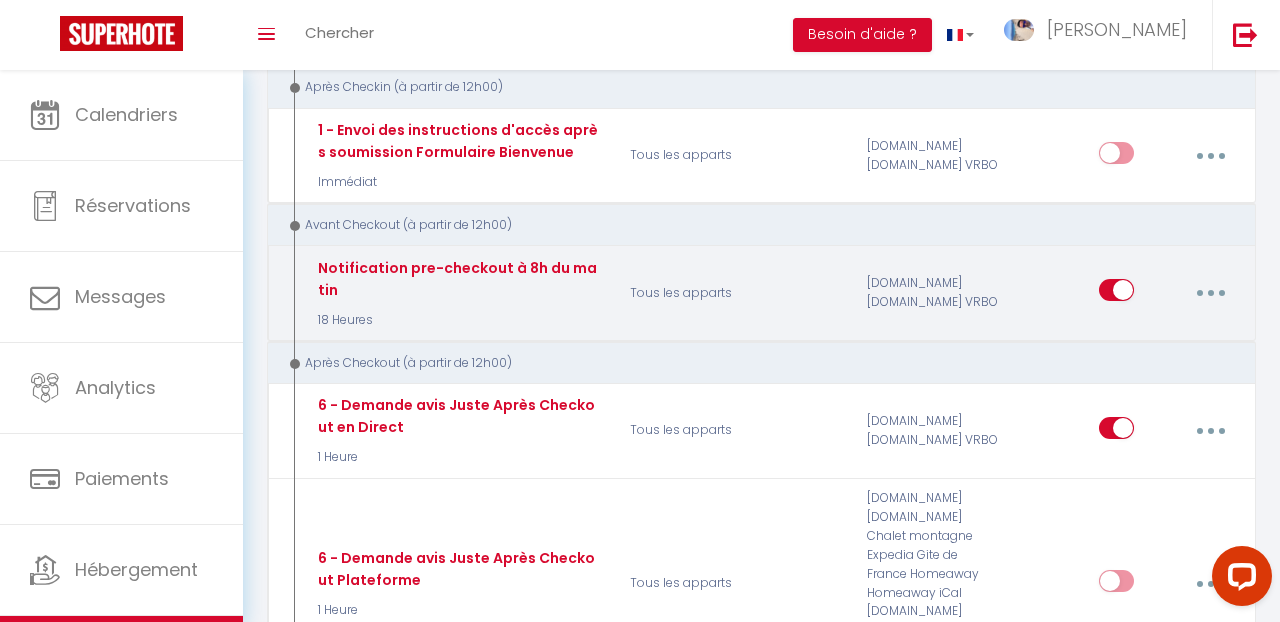 click at bounding box center (1210, 293) 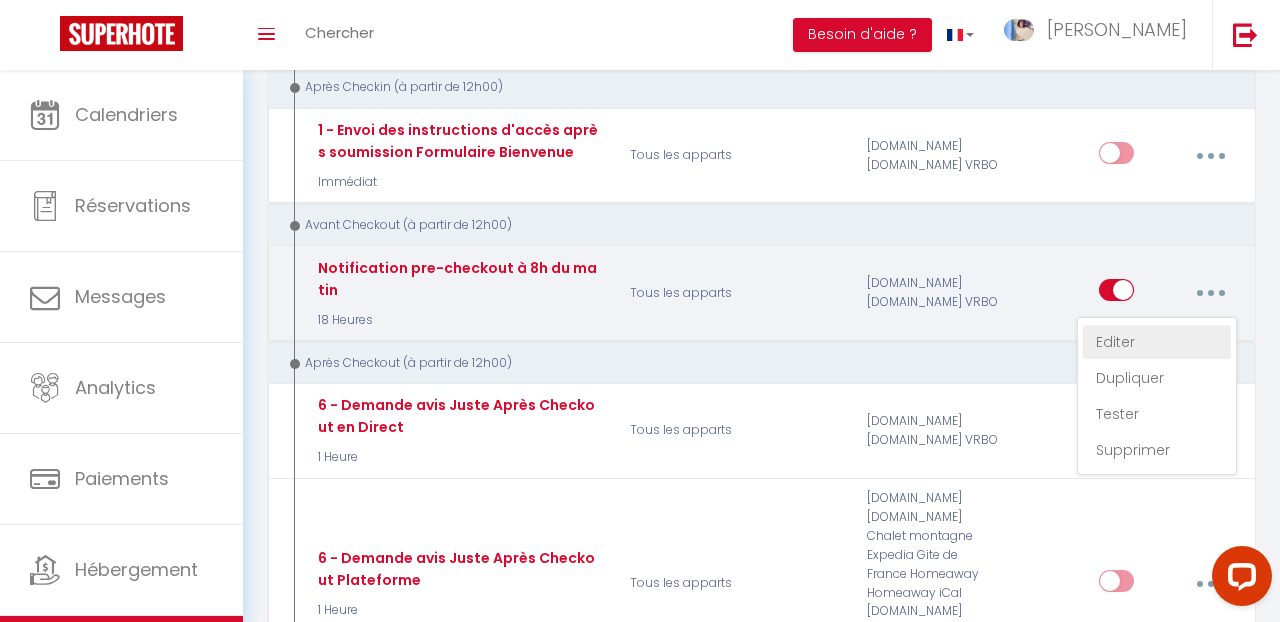 click on "Editer" at bounding box center (1157, 342) 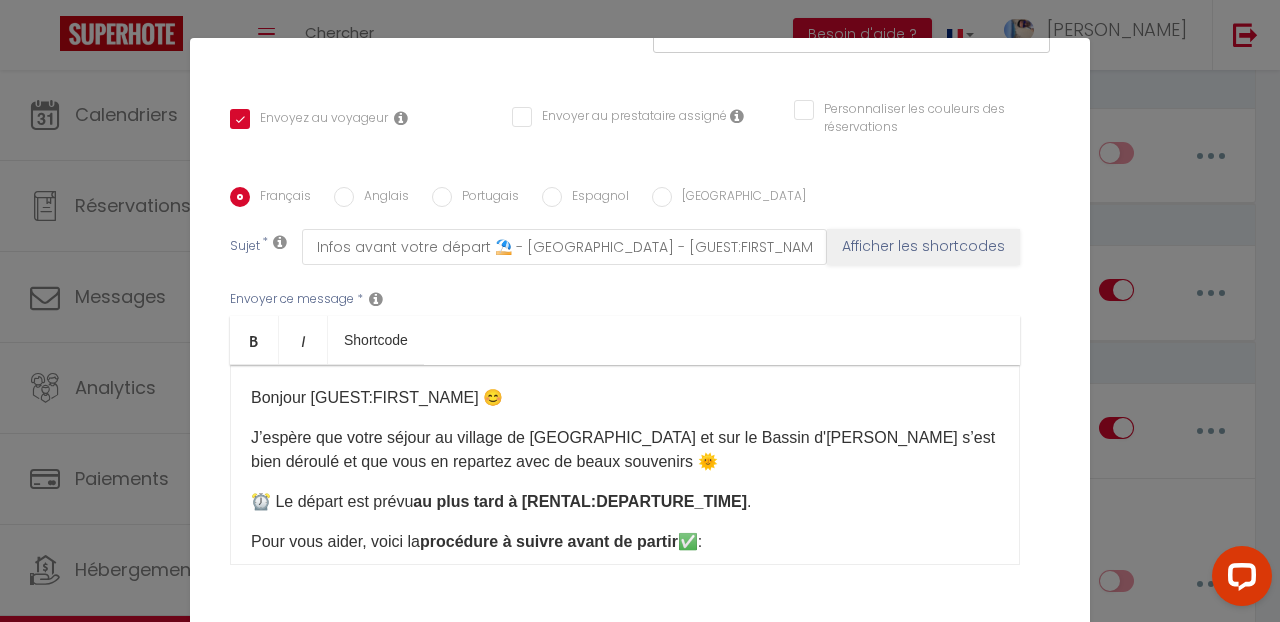 scroll, scrollTop: 425, scrollLeft: 0, axis: vertical 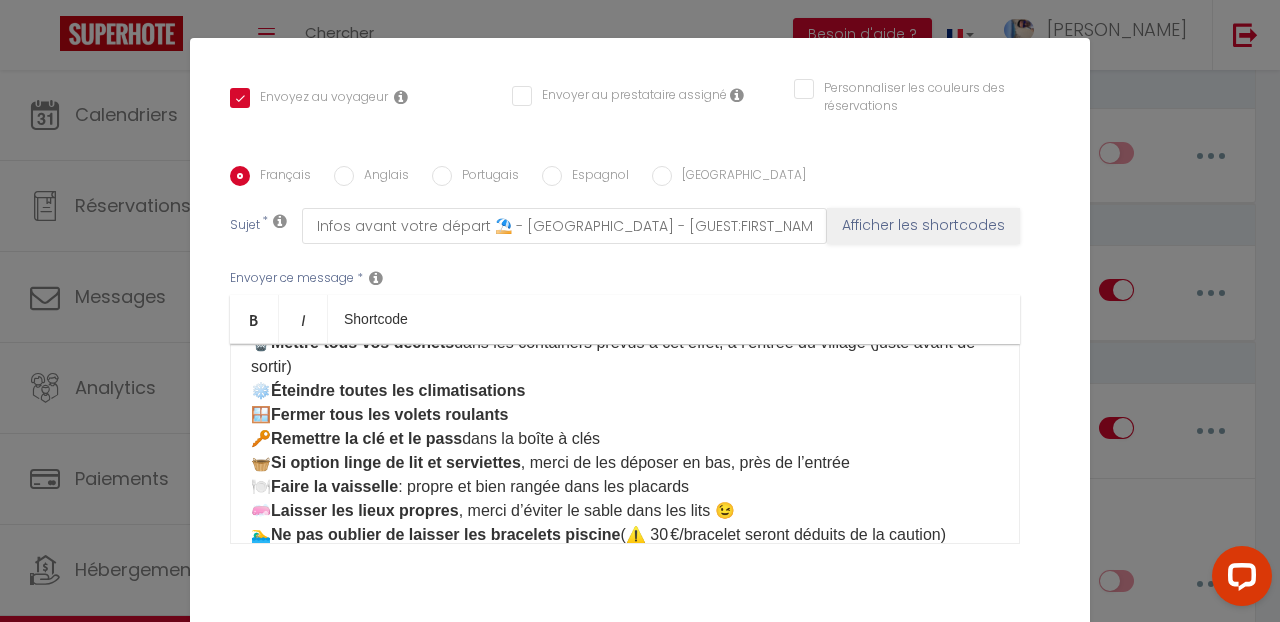 click on "🗑️  Mettre tous vos déchets  dans les containers prévus à cet effet, à l’entrée du village (juste avant de sortir) ❄️  Éteindre toutes les climatisations 🪟  Fermer tous les volets roulants 🔑  Remettre la clé et le pass  dans la boîte à clés 🧺  Si option linge de lit et serviettes , merci de les déposer en bas, près de l’entrée 🍽️  Faire la vaisselle  : propre et bien rangée dans les placards 🧼  Laisser les lieux propres , merci d’éviter le sable dans les lits 😉 🏊‍♂️  Ne pas oublier de laisser les bracelets piscine  (⚠️ 30 €/bracelet seront déduits de la caution)" at bounding box center (625, 439) 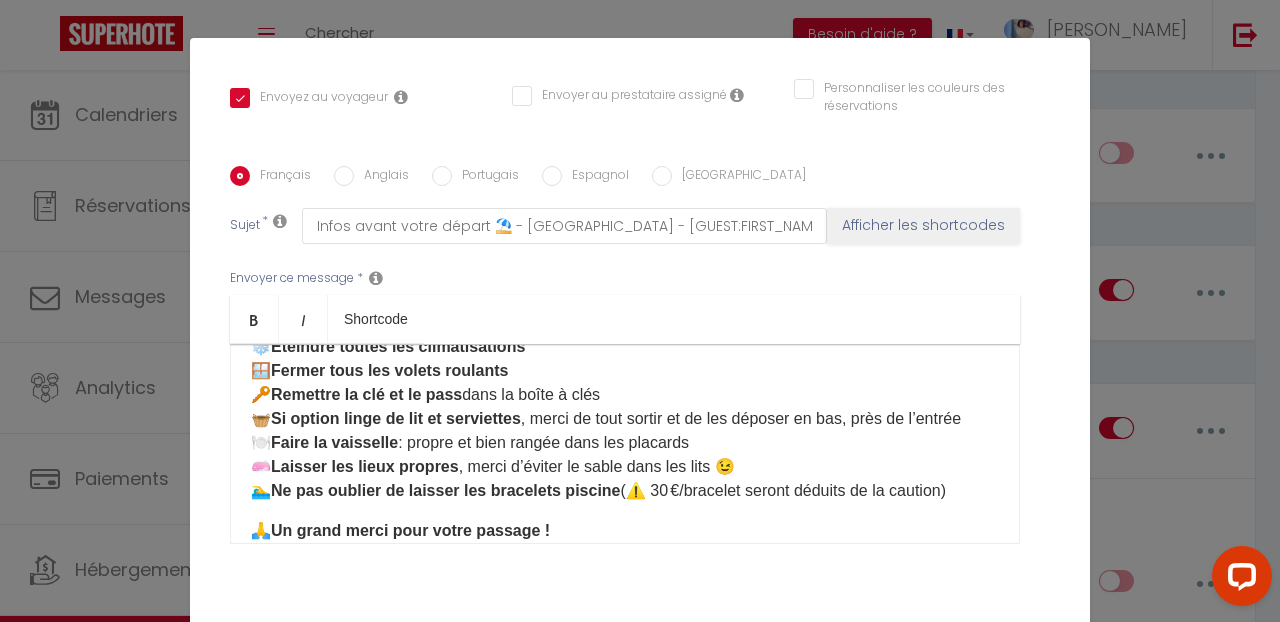 scroll, scrollTop: 277, scrollLeft: 0, axis: vertical 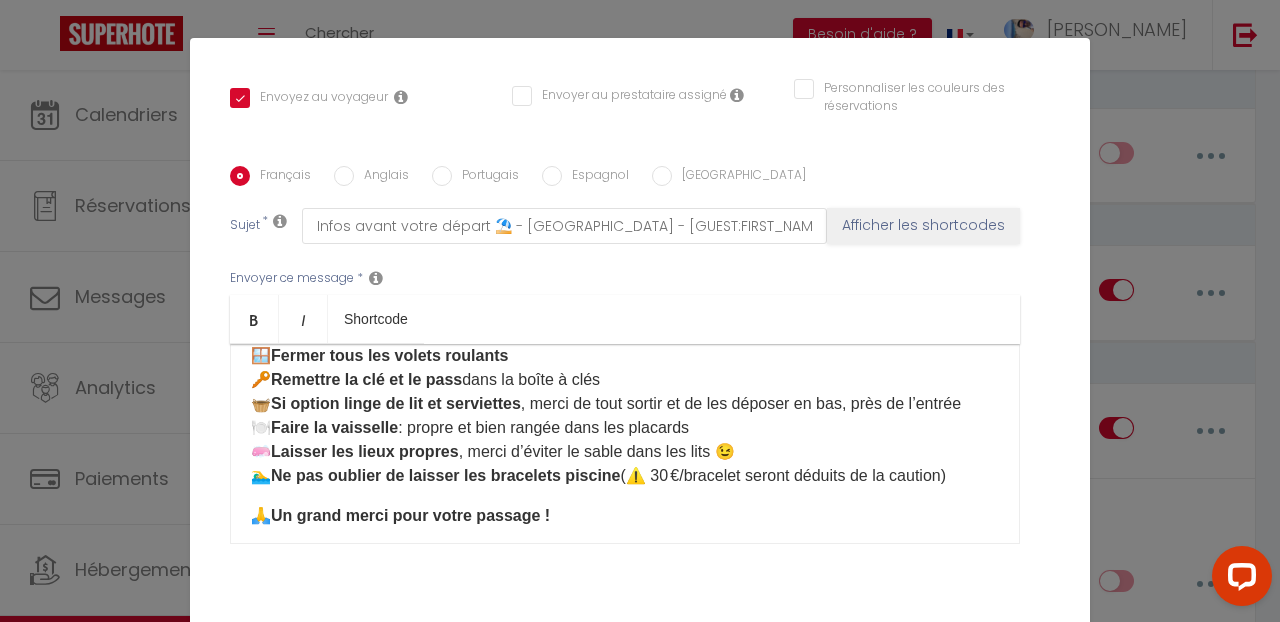 click on "🗑️  Mettre tous vos déchets  dans les containers prévus à cet effet, à l’entrée du village (juste avant de sortir) ❄️  Éteindre toutes les climatisations 🪟  Fermer tous les volets roulants 🔑  Remettre la clé et le pass  dans la boîte à clés 🧺  Si option linge de lit et serviettes , merci de tout sortir et de les déposer en bas, près de l’entrée 🍽️  Faire la vaisselle  : propre et bien rangée dans les placards 🧼  Laisser les lieux propres , merci d’éviter le sable dans les lits 😉 🏊‍♂️  Ne pas oublier de laisser les bracelets piscine  (⚠️ 30 €/bracelet seront déduits de la caution)" at bounding box center [625, 380] 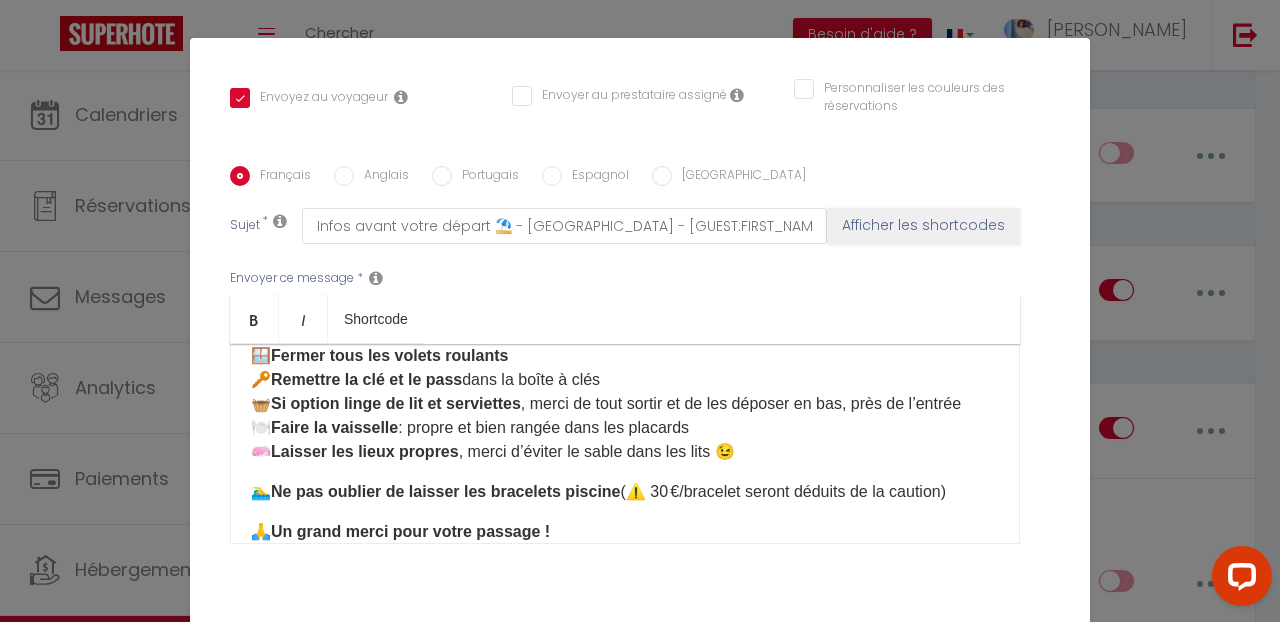 click on "Bonjour [GUEST:FIRST_NAME] 😊
J’espère que votre séjour au village de [GEOGRAPHIC_DATA] et sur le Bassin d'[PERSON_NAME] s’est bien déroulé et que vous en repartez avec de beaux souvenirs 🌞
⏰ Le départ est prévu  au plus tard à [RENTAL:DEPARTURE_TIME] .
Pour vous aider, voici la  procédure à suivre avant de partir  ✅ : 🗑️  Mettre tous vos déchets  dans les containers prévus à cet effet, à l’entrée du village (juste avant de sortir) ❄️  Éteindre toutes les climatisations 🪟  Fermer tous les volets roulants 🔑  Remettre la clé et le pass  dans la boîte à clés 🧺  Si option linge de lit et serviettes , merci de tout sortir et de les déposer en bas, près de l’entrée 🍽️  Faire la vaisselle  : propre et bien rangée dans les placards 🧼  Laisser les lieux propres , merci d’éviter le sable dans les lits 😉 🏊‍♂️  Ne pas oublier de laisser les bracelets piscine  (⚠️ 30 €/bracelet seront déduits de la caution) 🙏  ​" at bounding box center (625, 444) 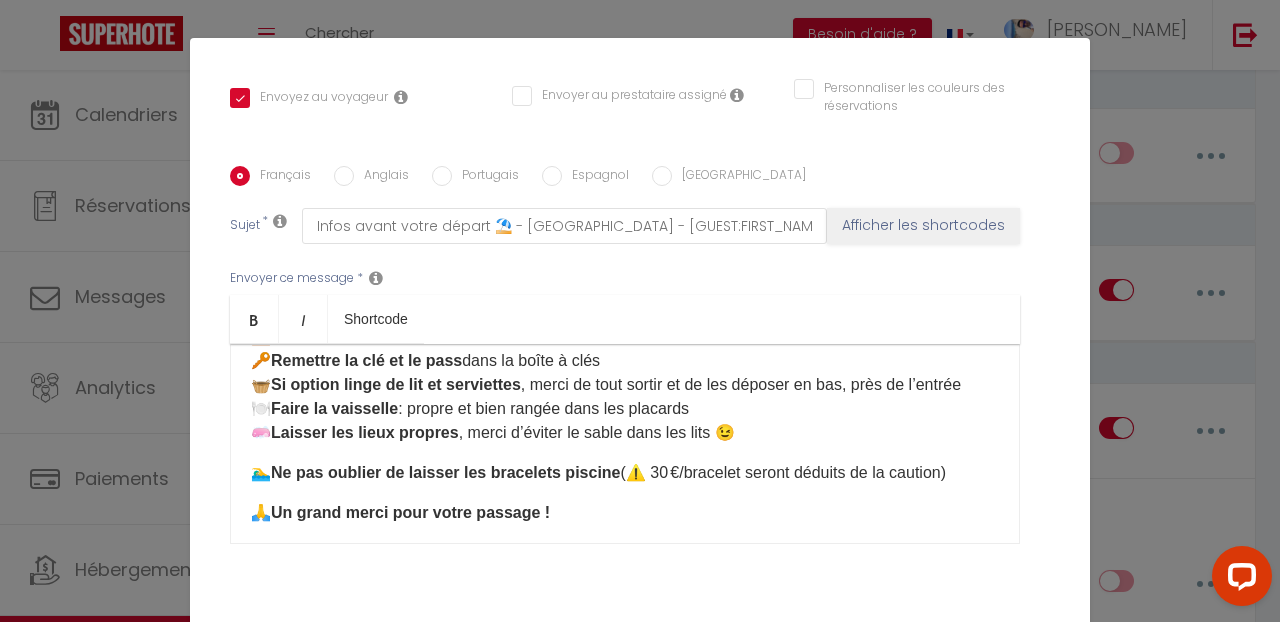 scroll, scrollTop: 292, scrollLeft: 0, axis: vertical 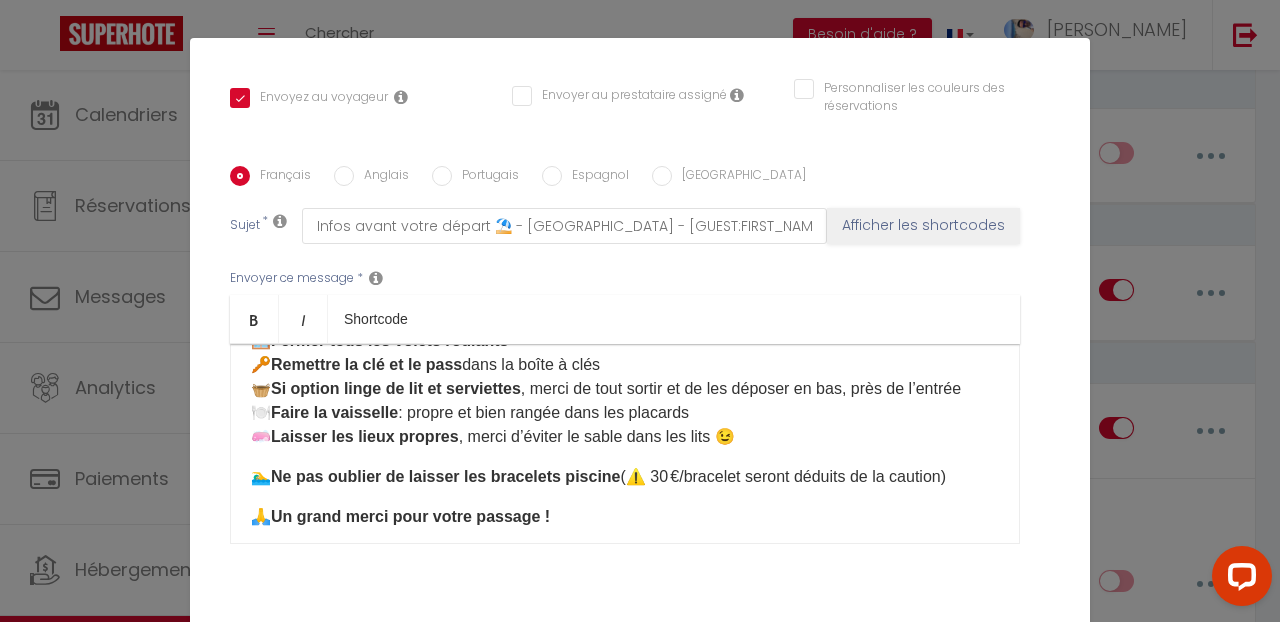 click on "🗑️  Mettre tous vos déchets  dans les containers prévus à cet effet, à l’entrée du village (juste avant de sortir) ❄️  Éteindre toutes les climatisations 🪟  Fermer tous les volets roulants 🔑  Remettre la clé et le pass  dans la boîte à clés 🧺  Si option linge de lit et serviettes , merci de tout sortir et de les déposer en bas, près de l’entrée 🍽️  Faire la vaisselle  : propre et bien rangée dans les placards 🧼  Laisser les lieux propres , merci d’éviter le sable dans les lits 😉" at bounding box center [625, 353] 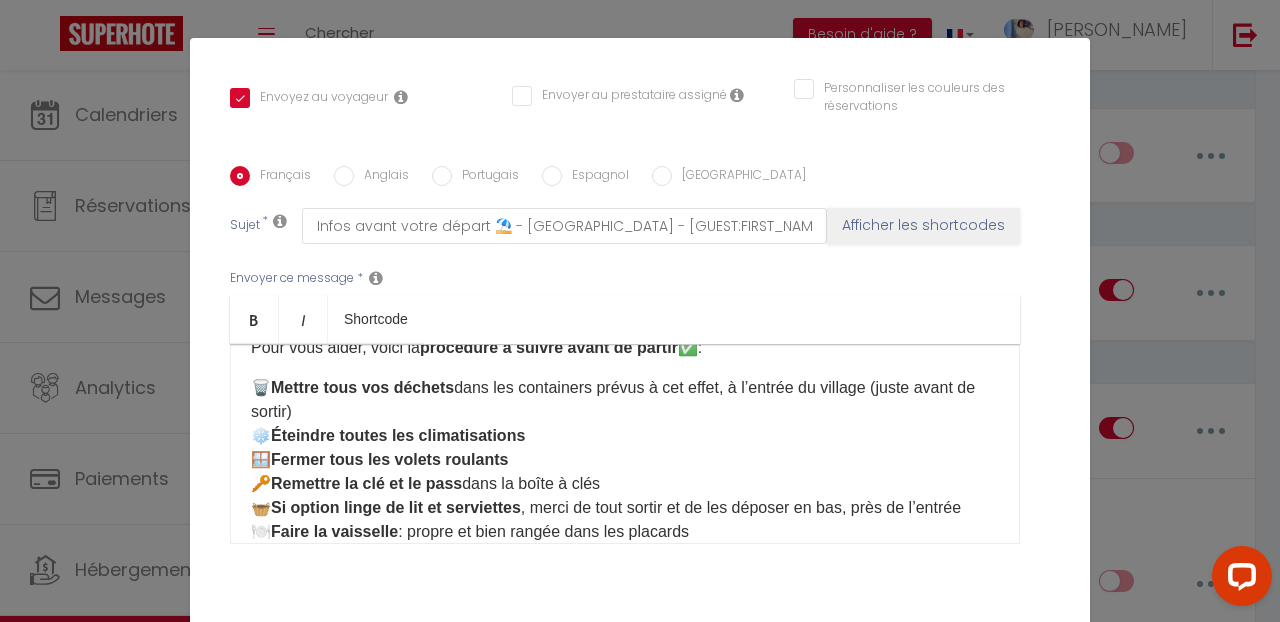 scroll, scrollTop: 158, scrollLeft: 0, axis: vertical 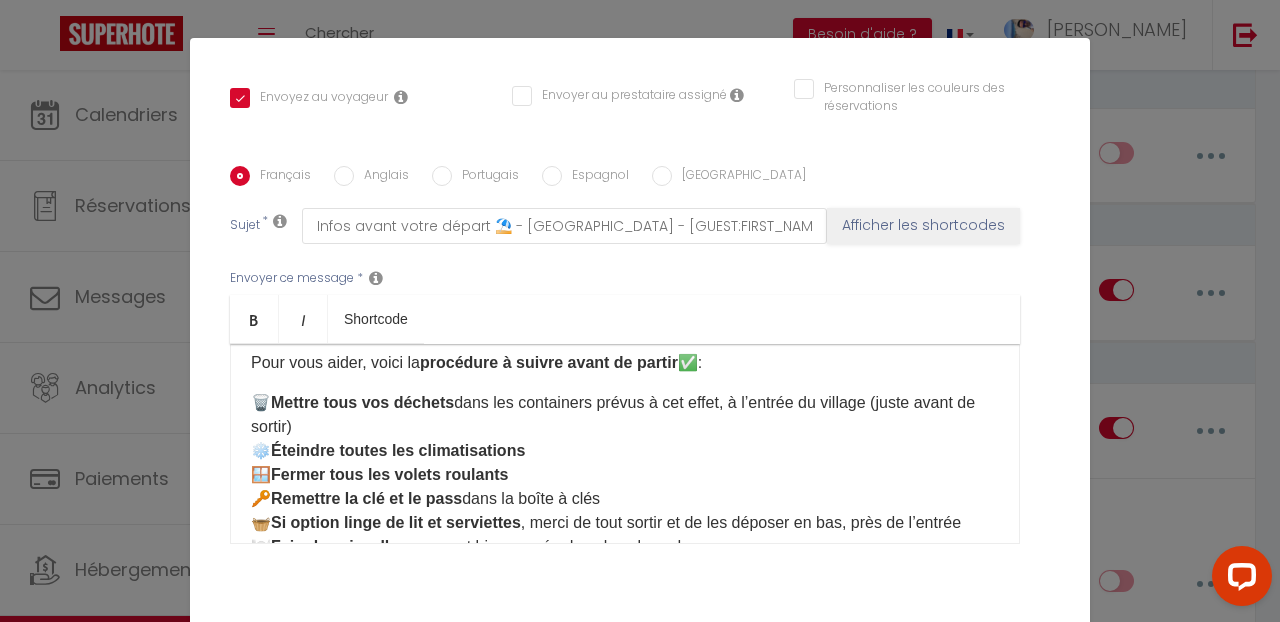 click on "🗑️  Mettre tous vos déchets  dans les containers prévus à cet effet, à l’entrée du village (juste avant de sortir) ❄️  Éteindre toutes les climatisations 🪟  Fermer tous les volets roulants 🔑  Remettre la clé et le pass  dans la boîte à clés 🧺  Si option linge de lit et serviettes , merci de tout sortir et de les déposer en bas, près de l’entrée 🍽️  Faire la vaisselle  : propre et bien rangée dans les placards" at bounding box center (625, 475) 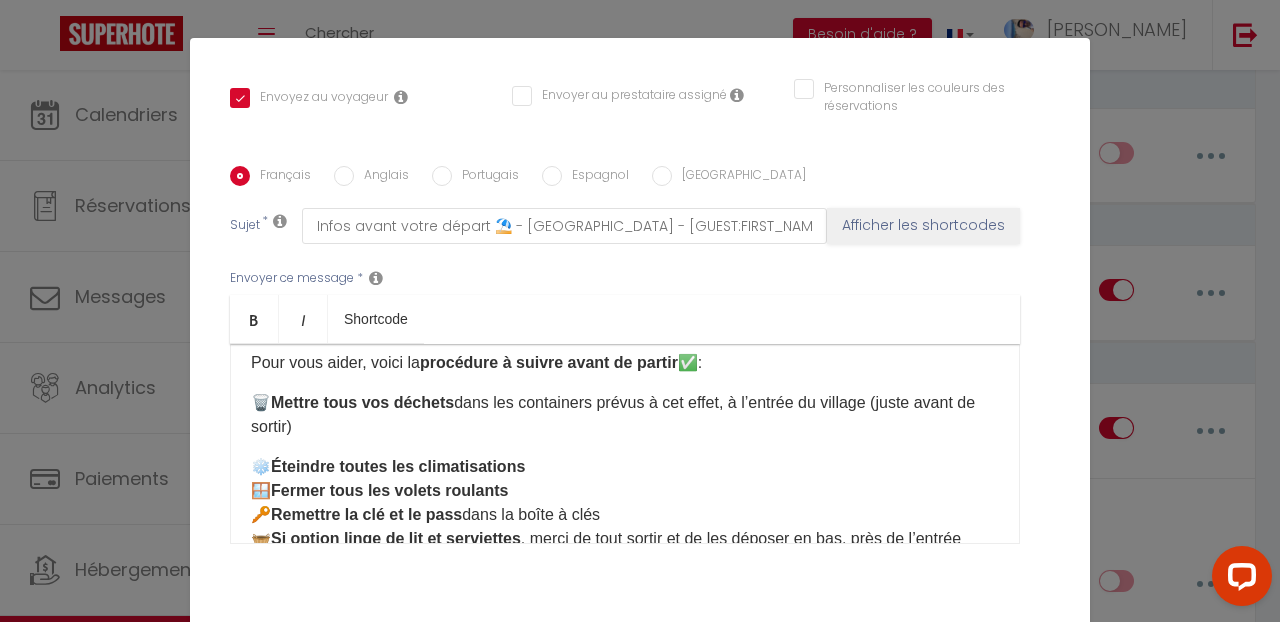click on "❄️  Éteindre toutes les climatisations 🪟  Fermer tous les volets roulants 🔑  Remettre la clé et le pass  dans la boîte à clés 🧺  Si option linge de lit et serviettes , merci de tout sortir et de les déposer en bas, près de l’entrée 🍽️  Faire la vaisselle  : propre et bien rangée dans les placards" at bounding box center (625, 515) 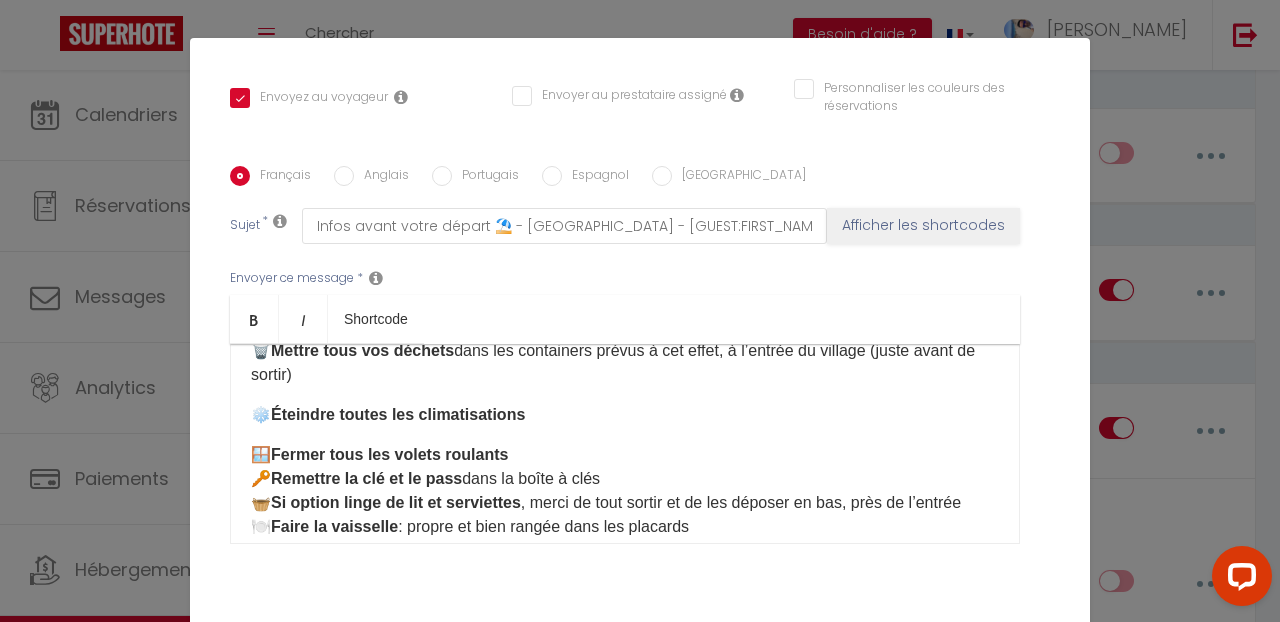scroll, scrollTop: 220, scrollLeft: 0, axis: vertical 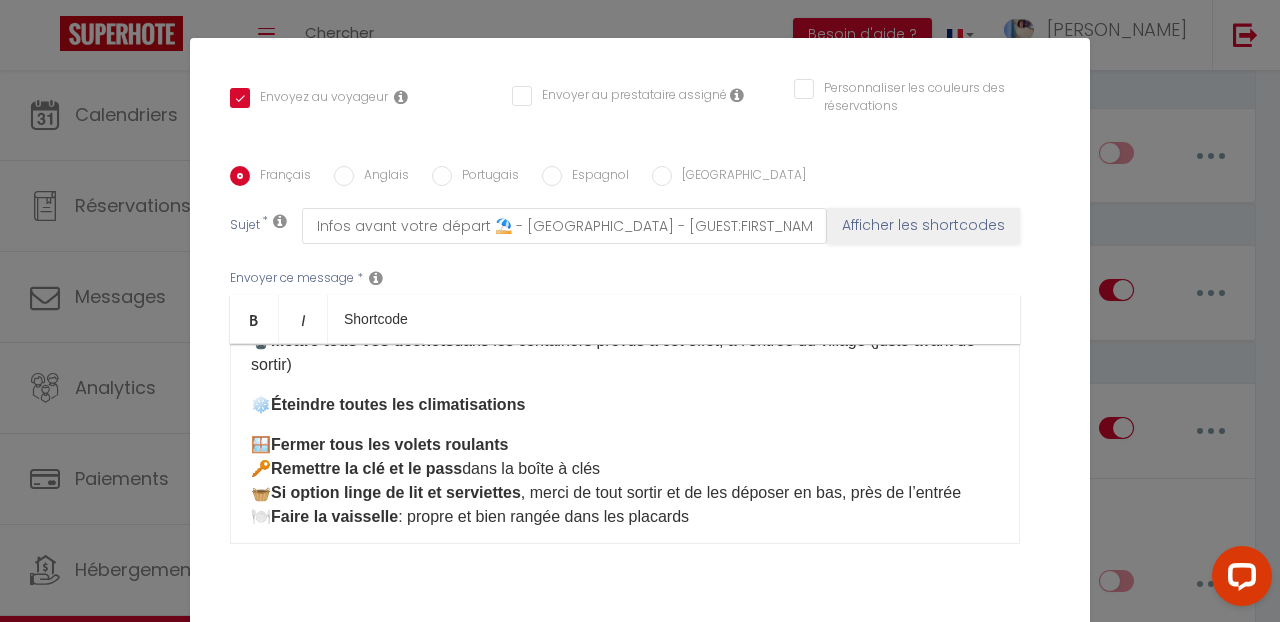 click on "🪟  Fermer tous les volets roulants 🔑  Remettre la clé et le pass  dans la boîte à clés 🧺  Si option linge de lit et serviettes , merci de tout sortir et de les déposer en bas, près de l’entrée 🍽️  Faire la vaisselle  : propre et bien rangée dans les placards" at bounding box center (625, 481) 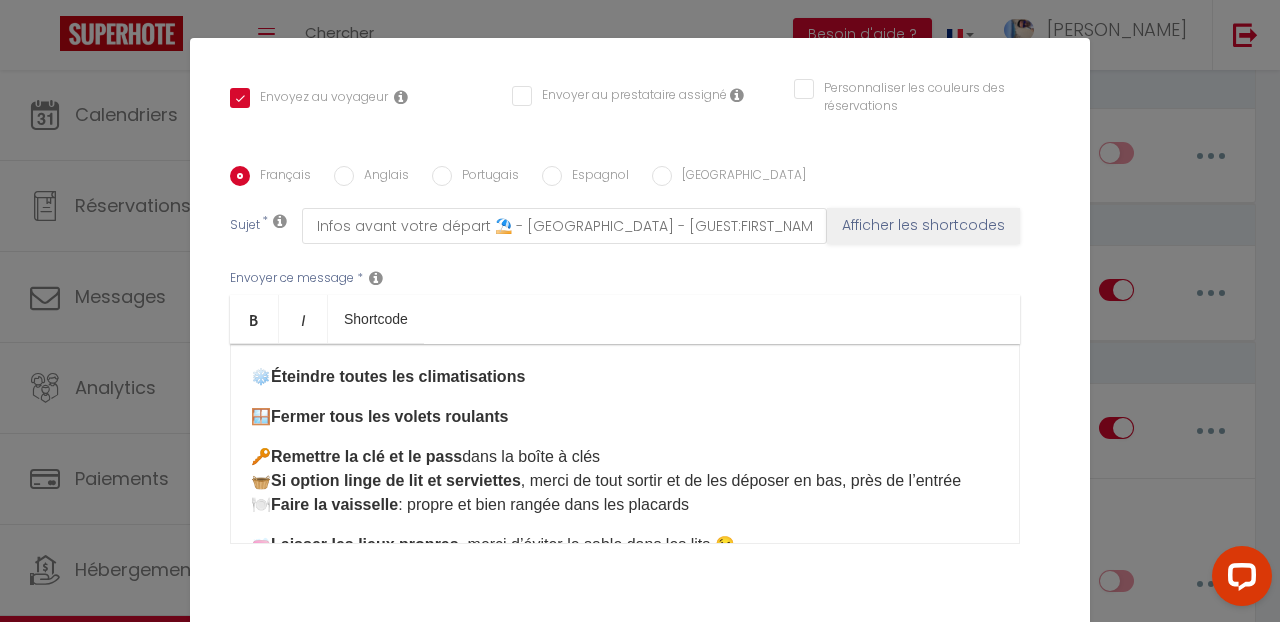 scroll, scrollTop: 280, scrollLeft: 0, axis: vertical 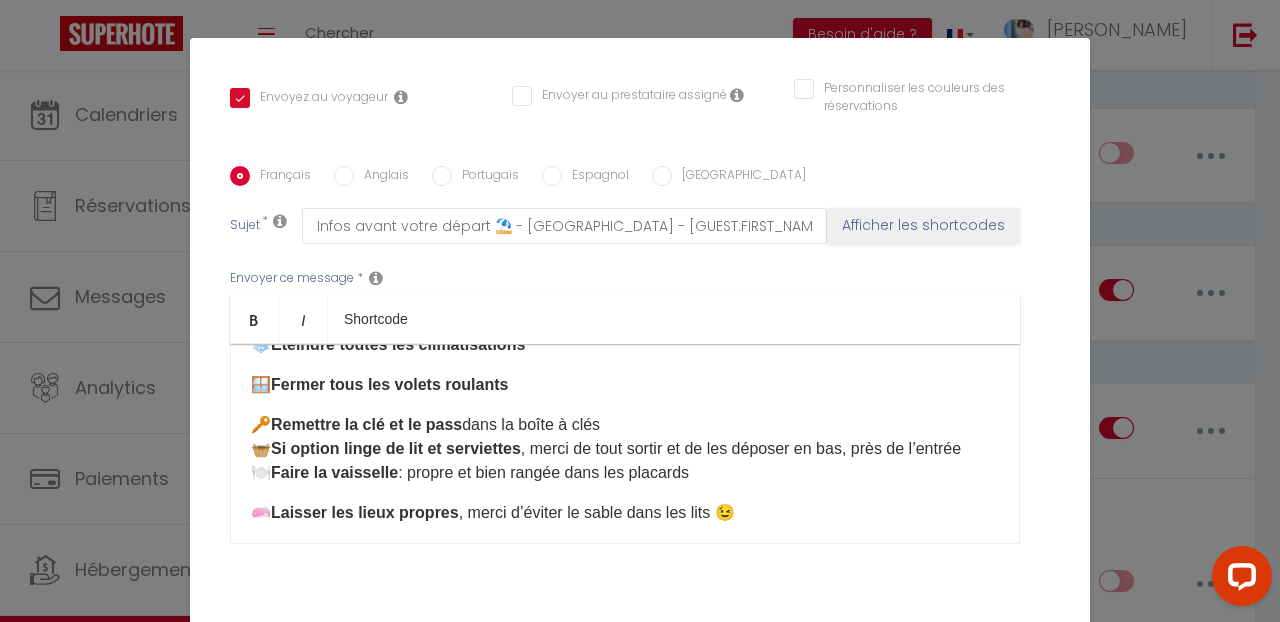 click on "​ 🔑  Remettre la clé et le pass  dans la boîte à clés 🧺  Si option linge de lit et serviettes , merci de tout sortir et de les déposer en bas, près de l’entrée 🍽️  Faire la vaisselle  : propre et bien rangée dans les placards" at bounding box center [625, 449] 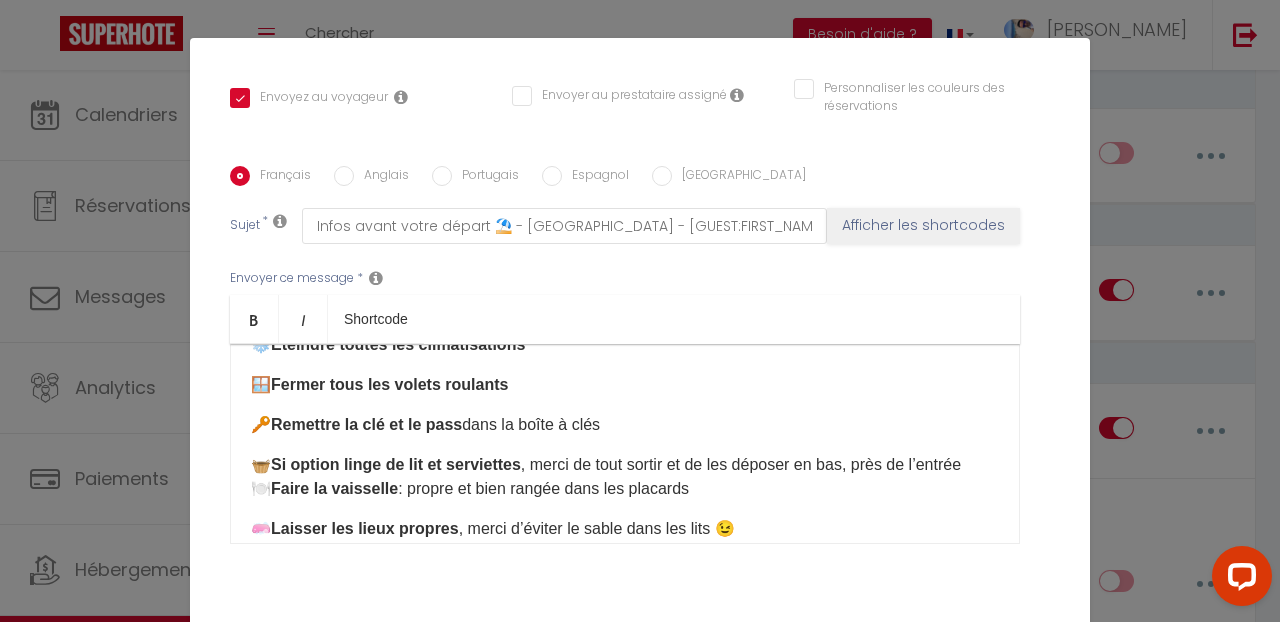 click on "🧺  Si option linge de lit et serviettes , merci de tout sortir et de les déposer en bas, près de l’entrée 🍽️  Faire la vaisselle  : propre et bien rangée dans les placards" at bounding box center [625, 477] 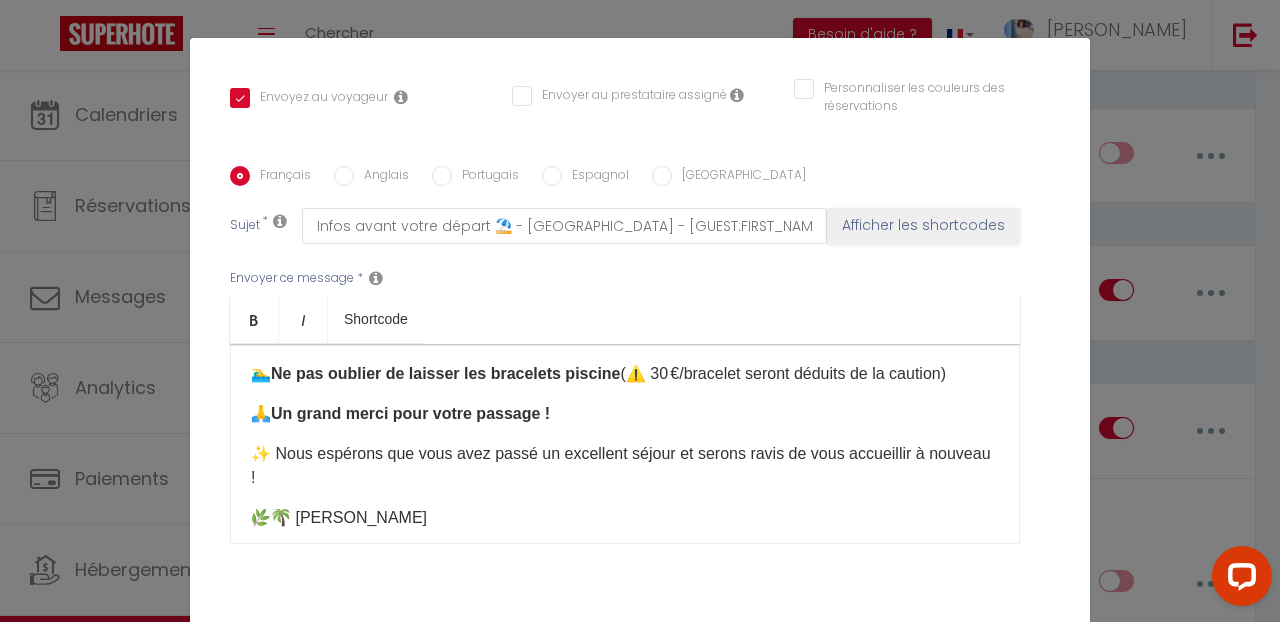 scroll, scrollTop: 534, scrollLeft: 0, axis: vertical 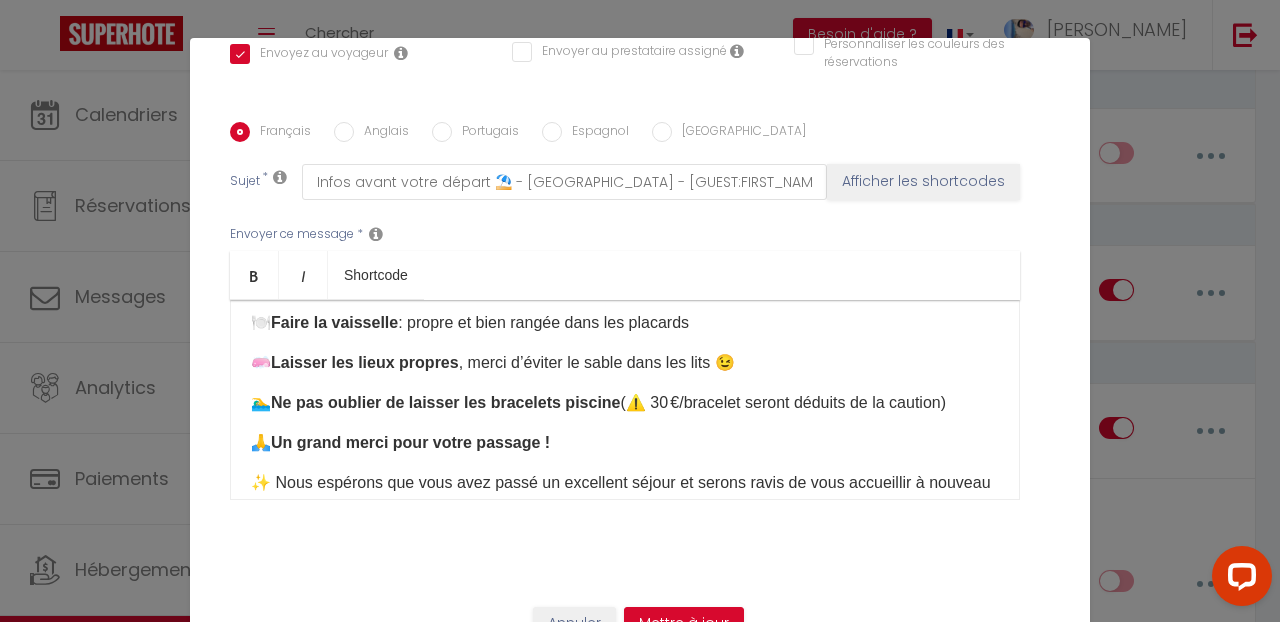 click on "🧼  Laisser les lieux propres , merci d’éviter le sable dans les lits 😉" at bounding box center [625, 363] 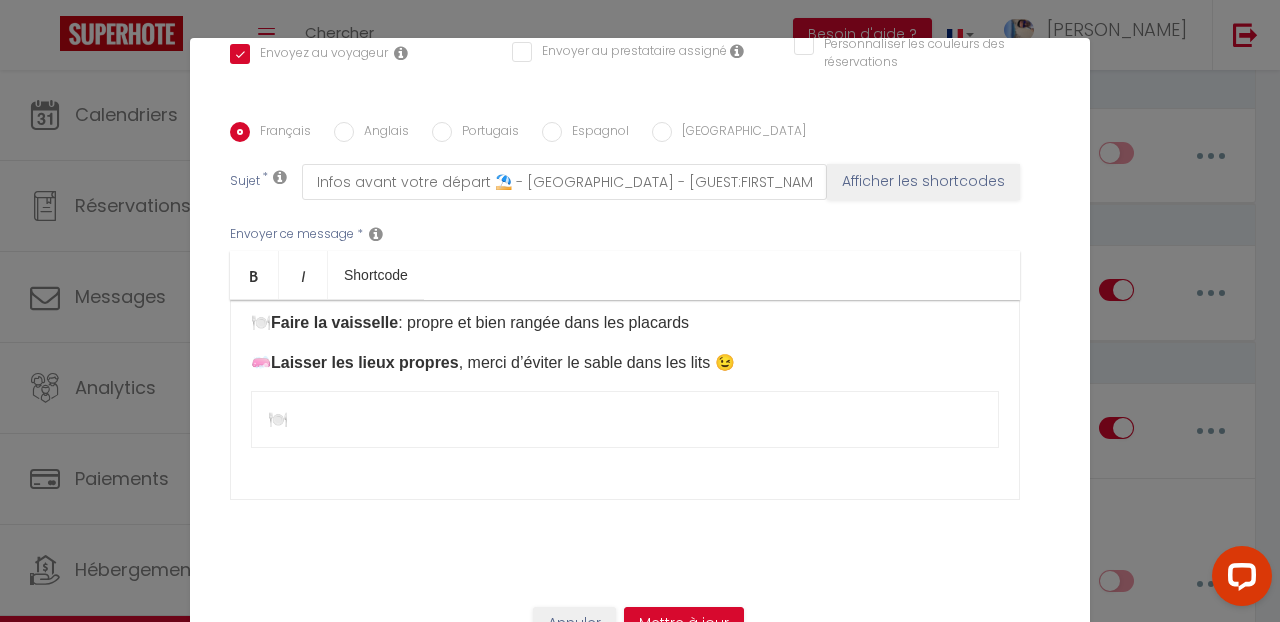 click on "🍽️" at bounding box center [625, 420] 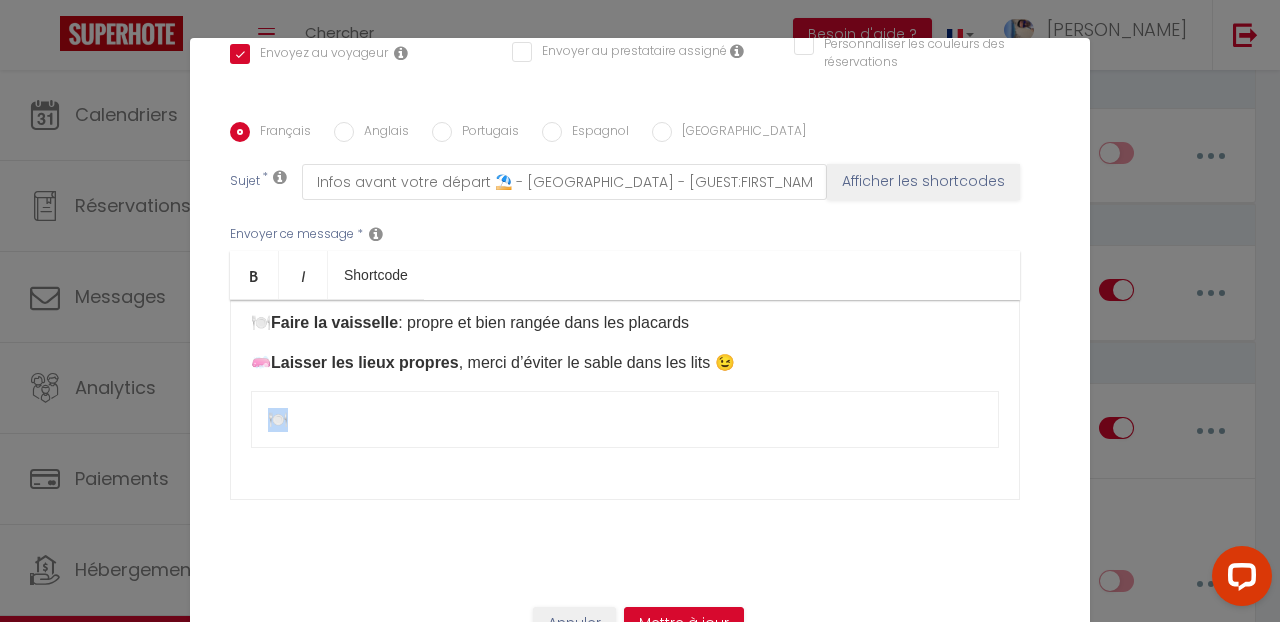 click on "🍽️" at bounding box center (625, 420) 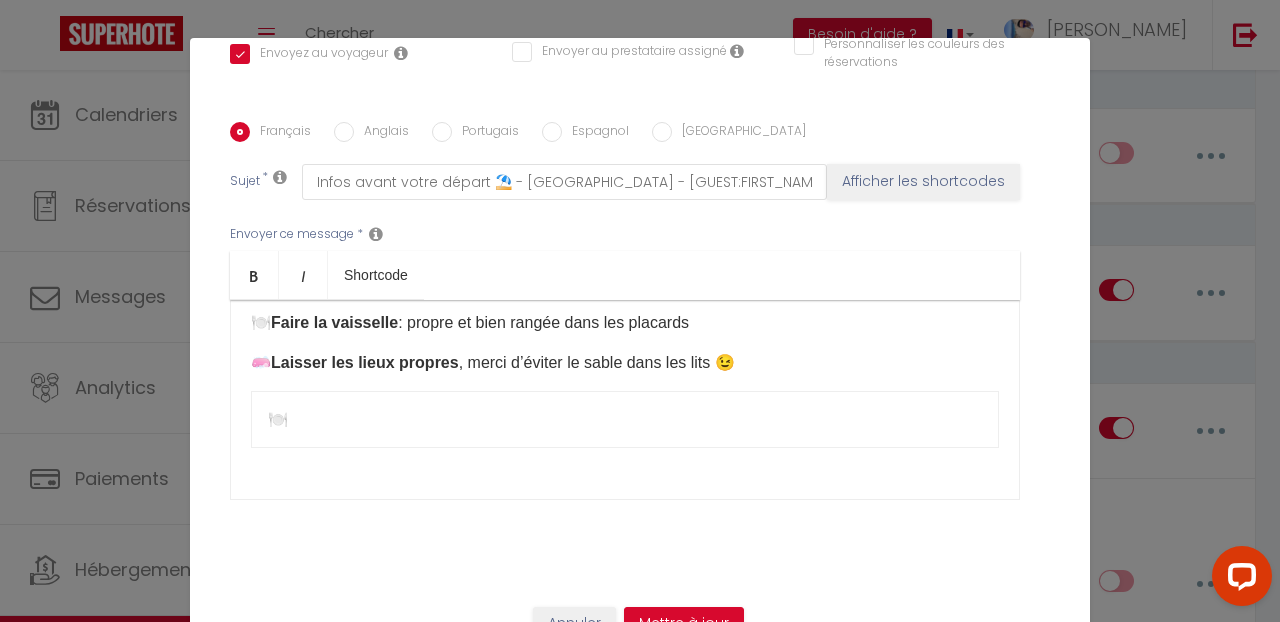 drag, startPoint x: 293, startPoint y: 424, endPoint x: 270, endPoint y: 421, distance: 23.194826 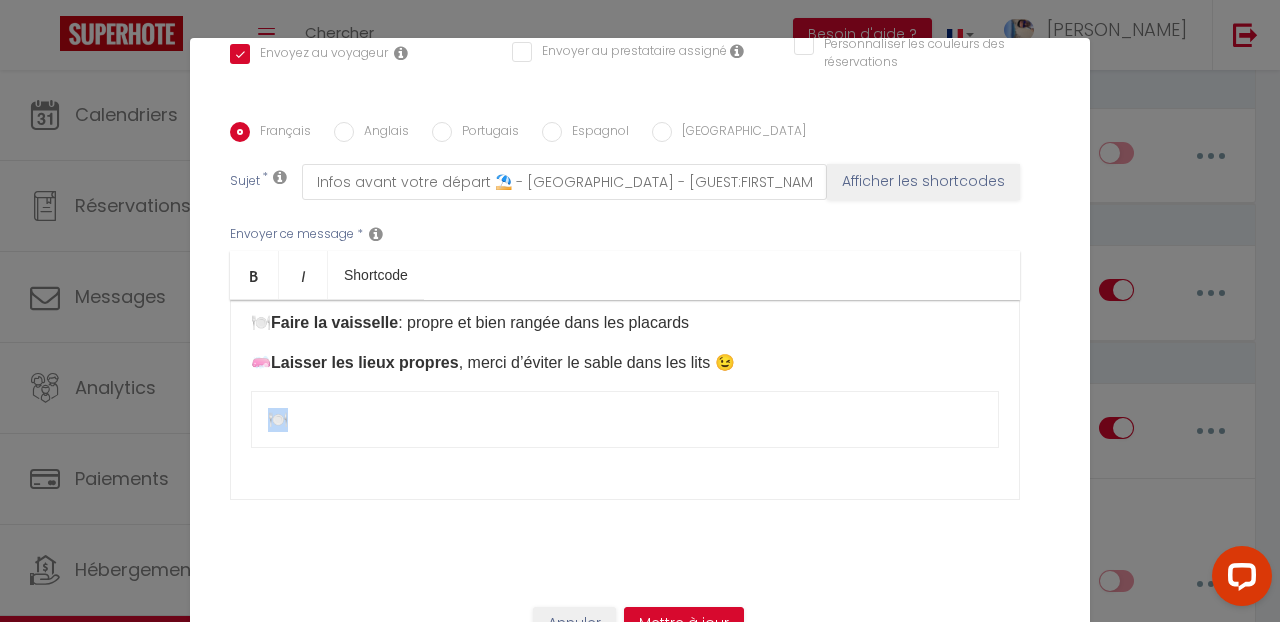 click on "🍽️" at bounding box center (625, 420) 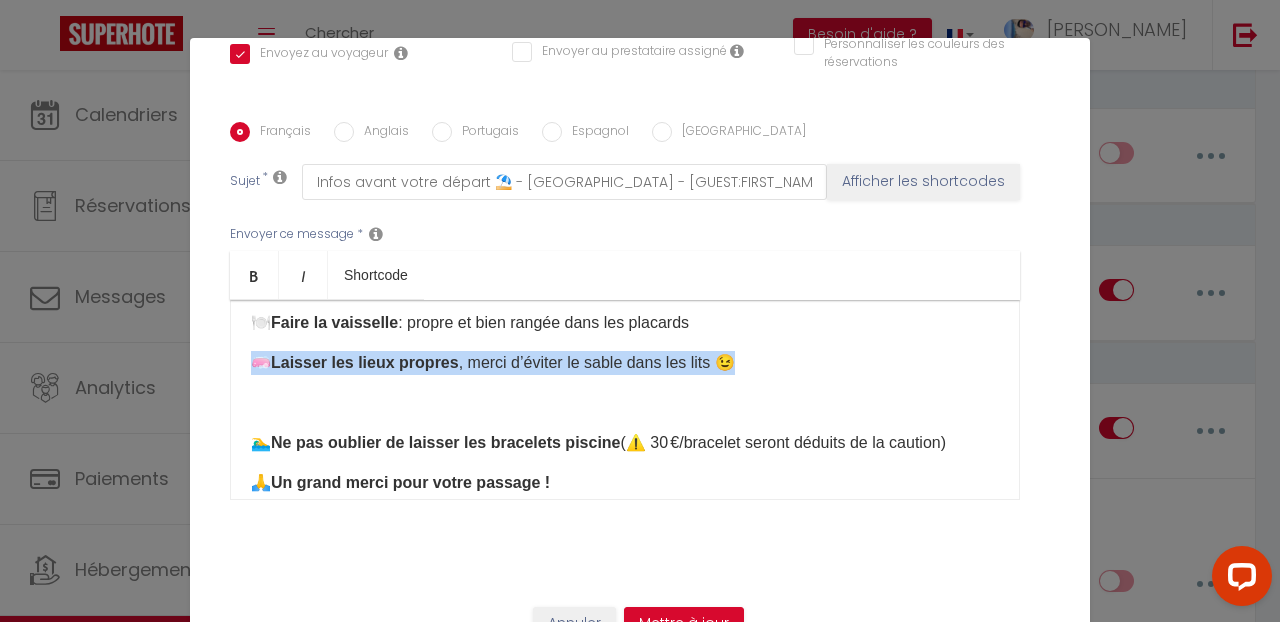 scroll, scrollTop: 0, scrollLeft: 0, axis: both 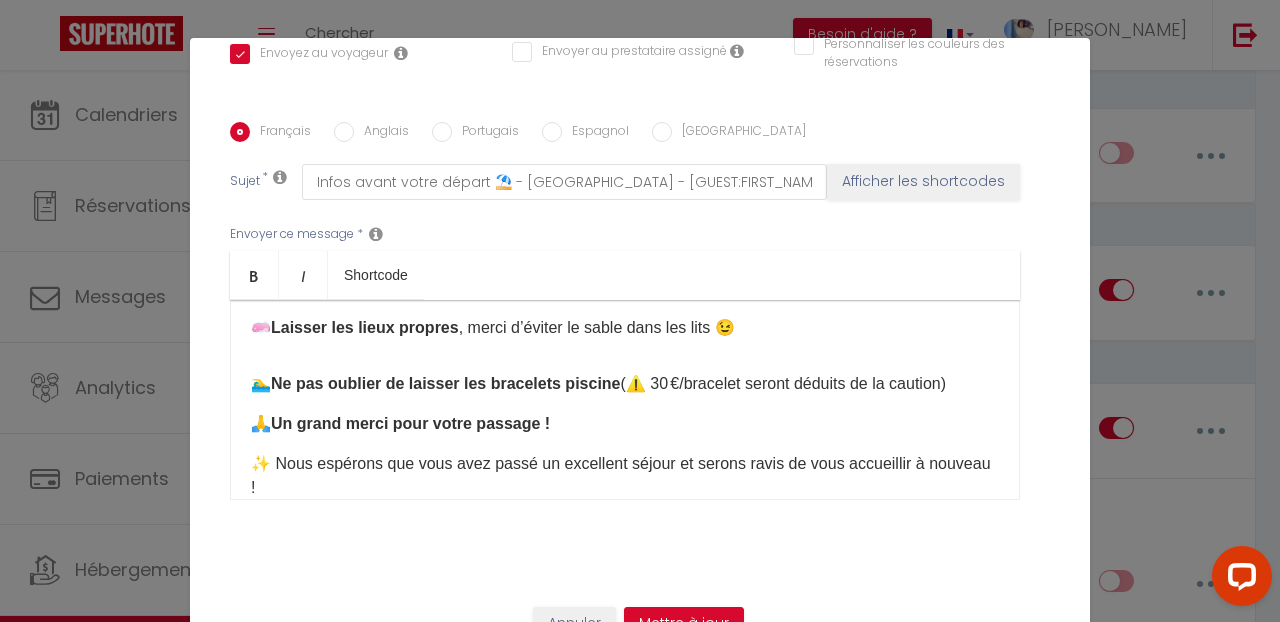 click on "Bonjour [GUEST:FIRST_NAME] 😊
J’espère que votre séjour au village de [GEOGRAPHIC_DATA] et sur le Bassin d'[PERSON_NAME] s’est bien déroulé et que vous en repartez avec de beaux souvenirs 🌞
⏰ Le départ est prévu  au plus tard à [RENTAL:DEPARTURE_TIME] .
Pour vous aider, voici la  procédure à suivre avant de partir  ✅ : 🗑️  Mettre tous vos déchets  dans les containers prévus à cet effet, à l’entrée du village (juste avant de sortir) ❄️  Éteindre toutes les climatisations 🪟  Fermer tous les volets roulants ​ 🔑  Remettre la clé et le pass  dans la boîte à clés 🧺  Si option linge de lit et serviettes , merci de tout sortir et de les déposer en bas, près de l’entrée 🍽️  Faire la vaisselle  : propre et bien rangée dans les placards 🧼  Laisser les lieux propres , merci d’éviter le sable dans les lits 😉 🏊‍♂️  Ne pas oublier de laisser les bracelets piscine  (⚠️ 30 €/bracelet seront déduits de la caution) 🙏  ​" at bounding box center (625, 400) 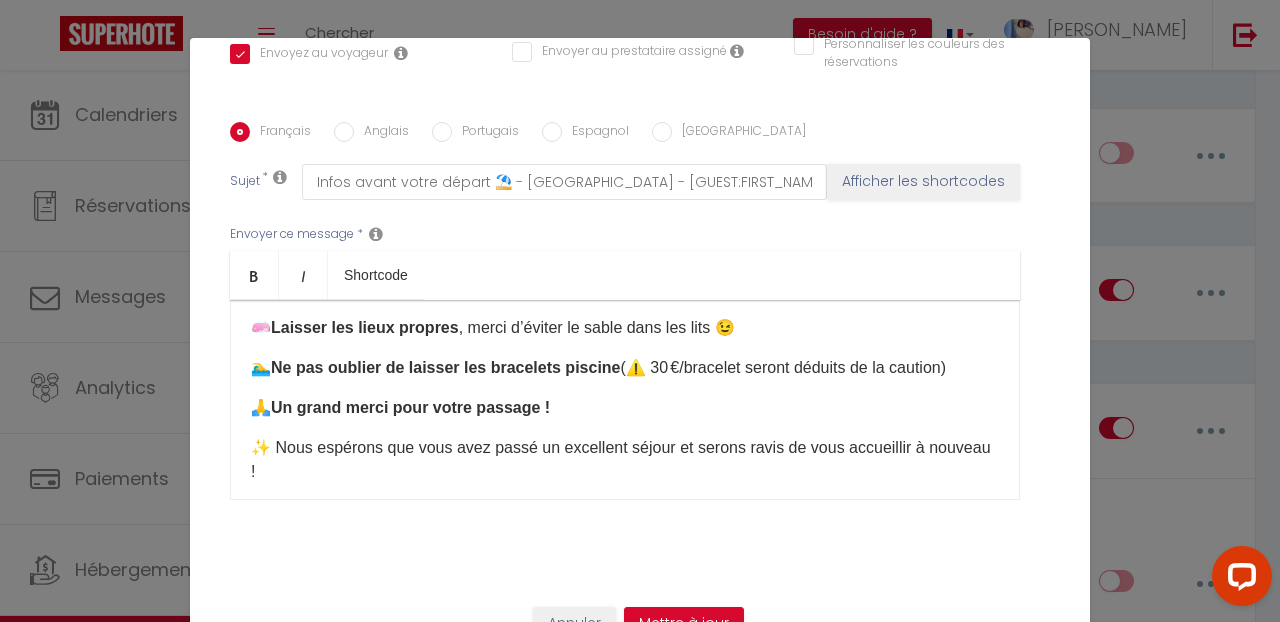 click on "🧼  Laisser les lieux propres , merci d’éviter le sable dans les lits 😉" at bounding box center [625, 328] 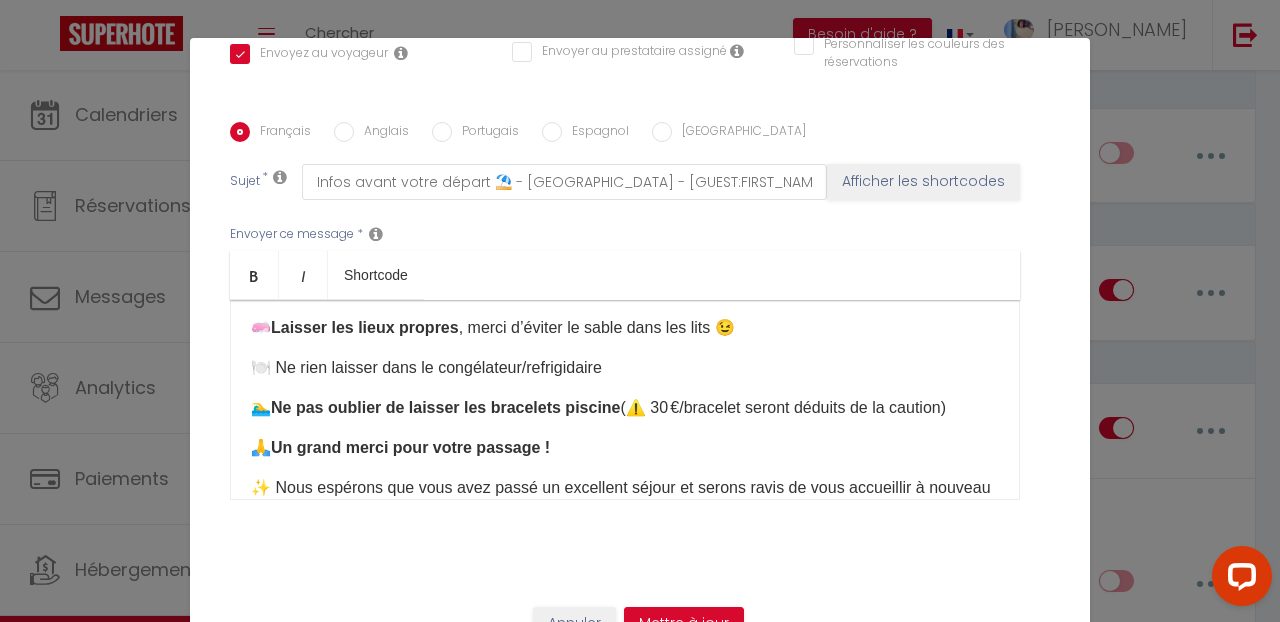 click on "🍽️ Ne rien laisser dans le congélateur/refrigidaire ​" at bounding box center [625, 368] 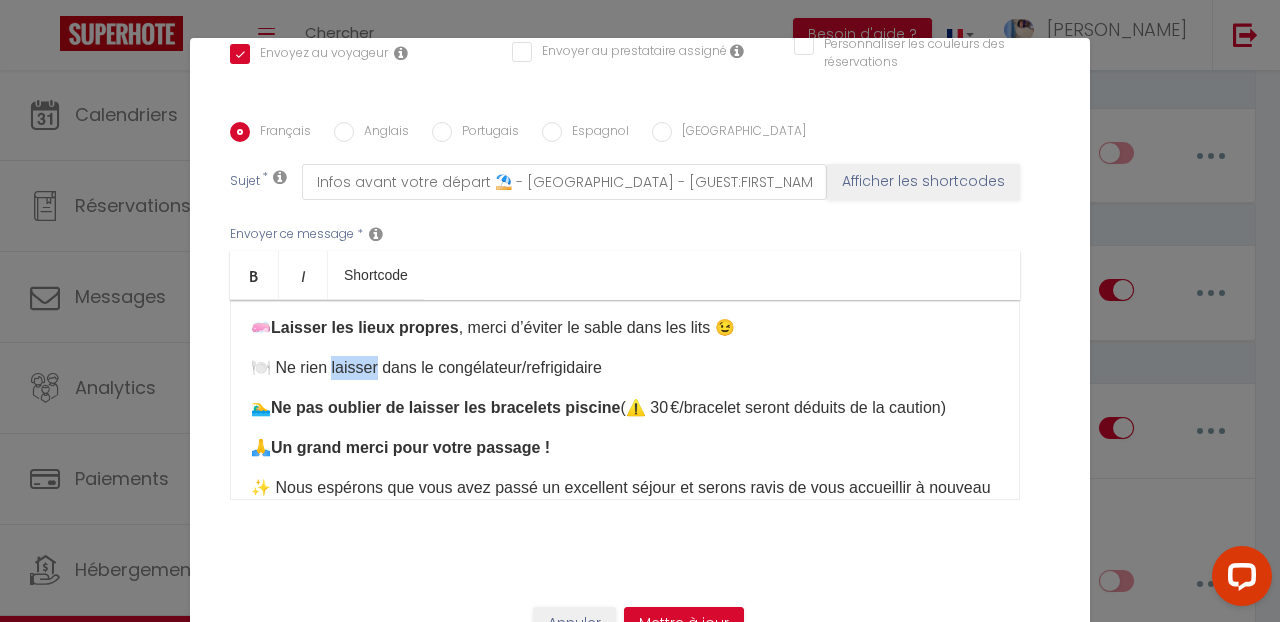 click on "🍽️ Ne rien laisser dans le congélateur/refrigidaire ​" at bounding box center [625, 368] 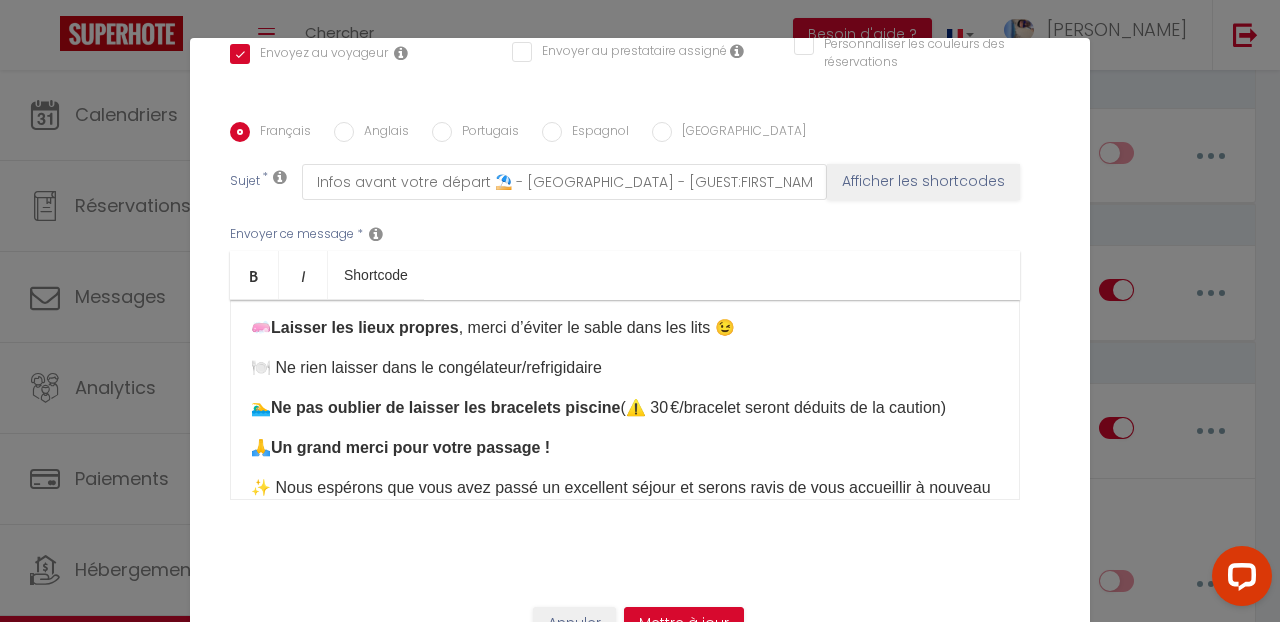 drag, startPoint x: 377, startPoint y: 368, endPoint x: 290, endPoint y: 368, distance: 87 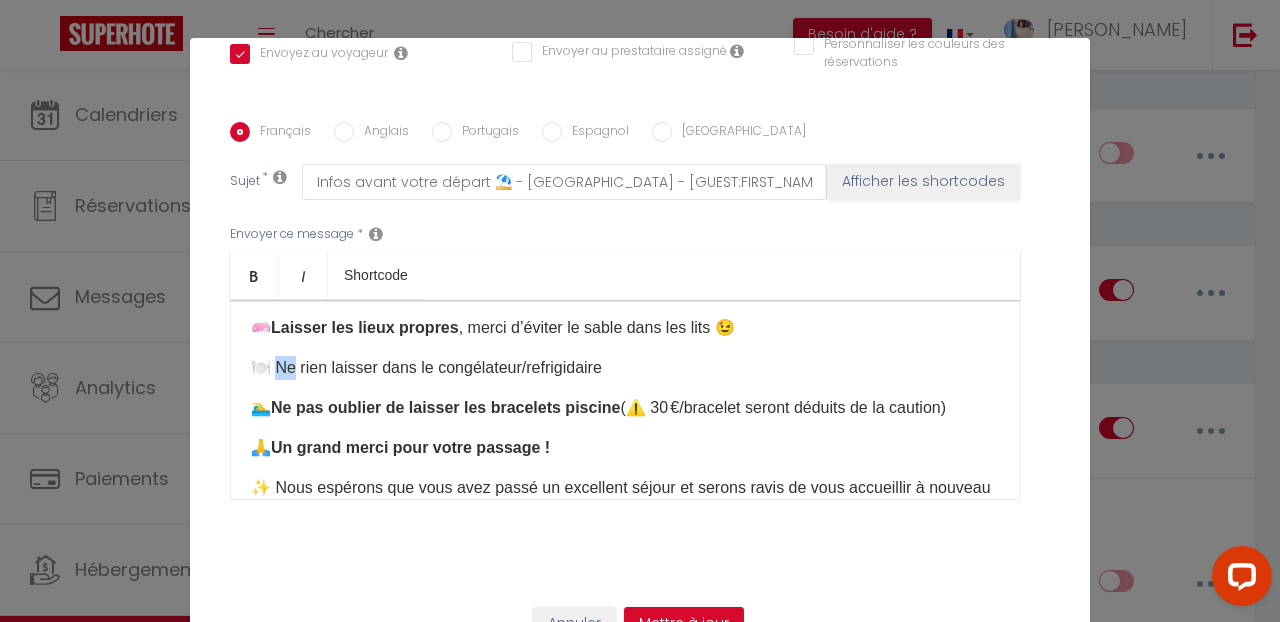 click on "🍽️ Ne rien laisser dans le congélateur/refrigidaire ​" at bounding box center (625, 368) 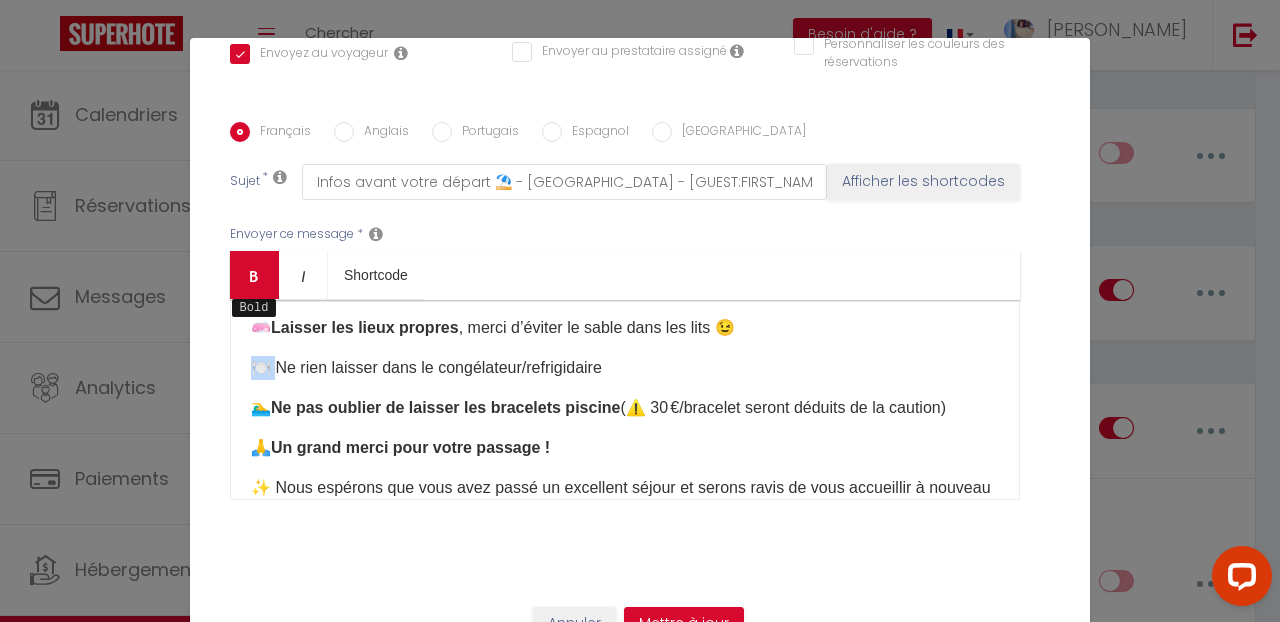 click on "Bold" at bounding box center [254, 275] 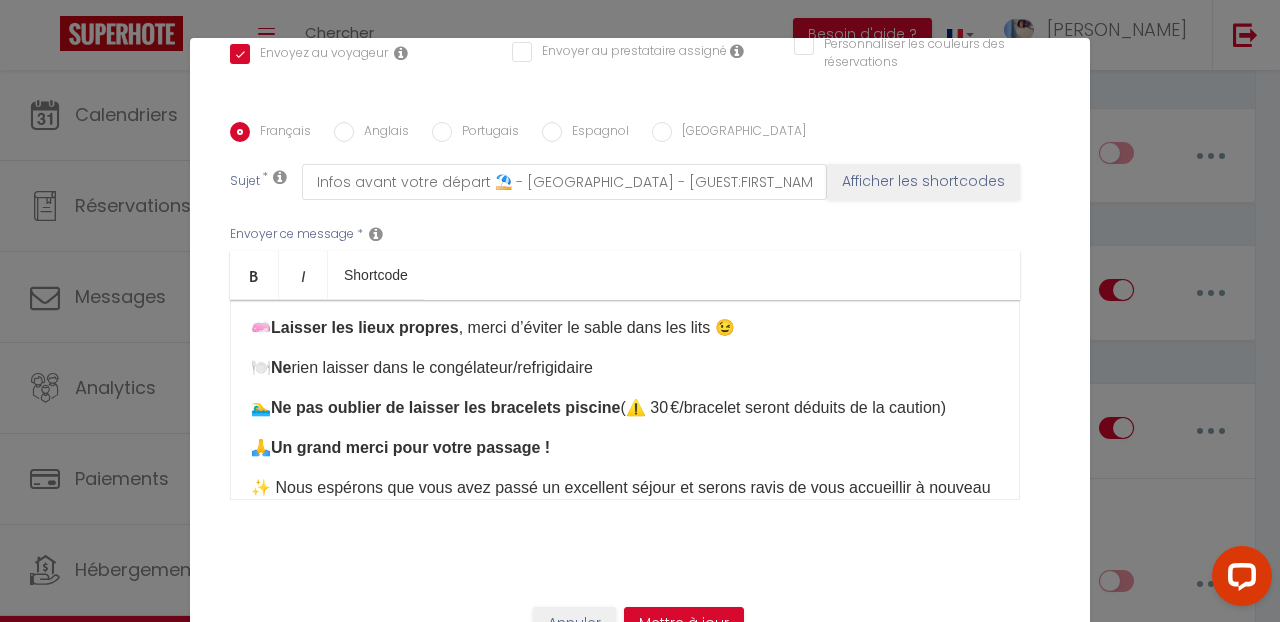 click on "🍽️  Ne  rien laisser dans le congélateur/refrigidaire ​" at bounding box center [625, 368] 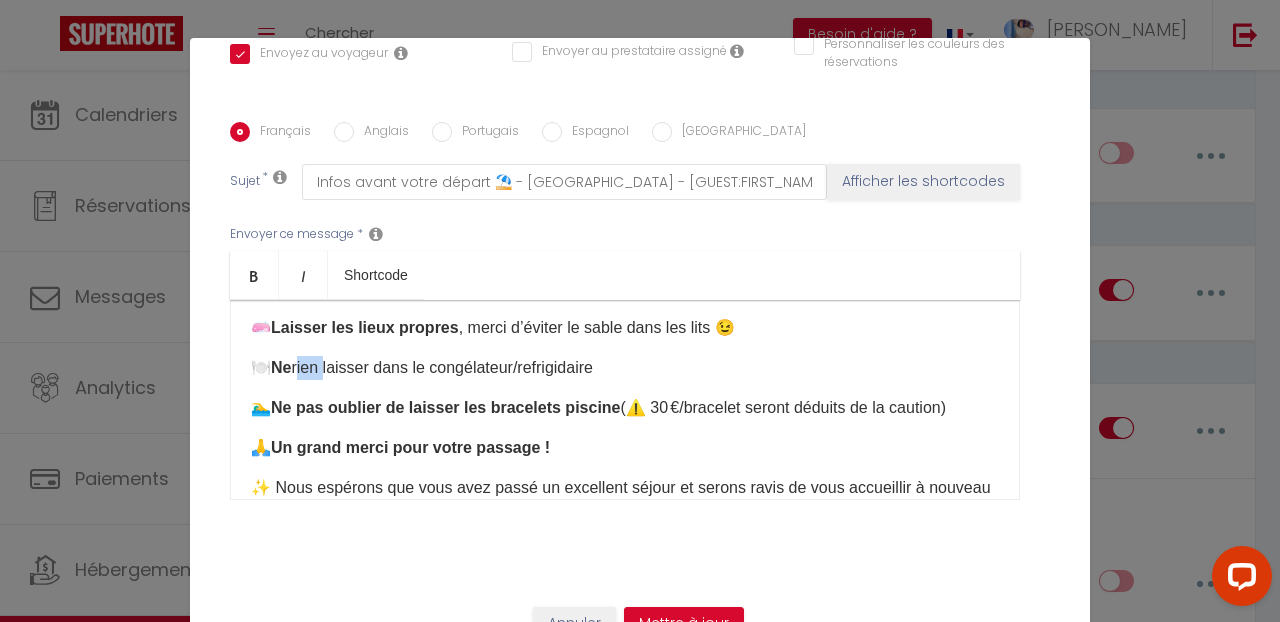 click on "🍽️  Ne  rien laisser dans le congélateur/refrigidaire ​" at bounding box center [625, 368] 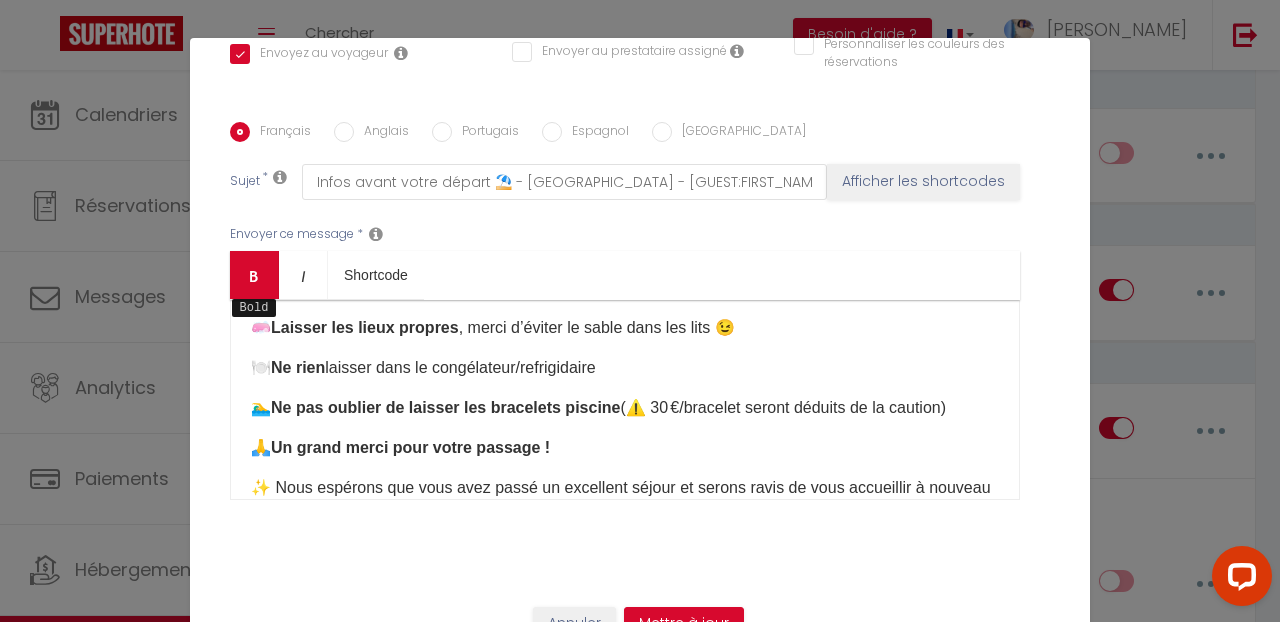 click on "Bold" at bounding box center (254, 275) 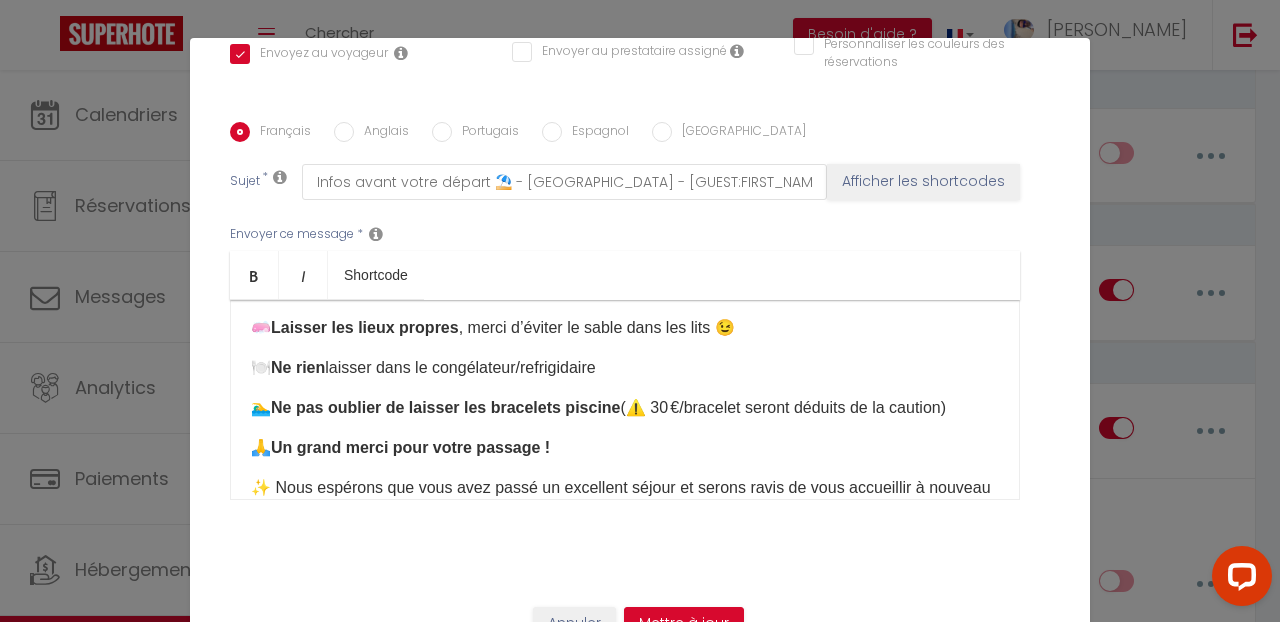 click on "🍽️  Ne   rien  laisser dans le congélateur/refrigidaire ​" at bounding box center (625, 368) 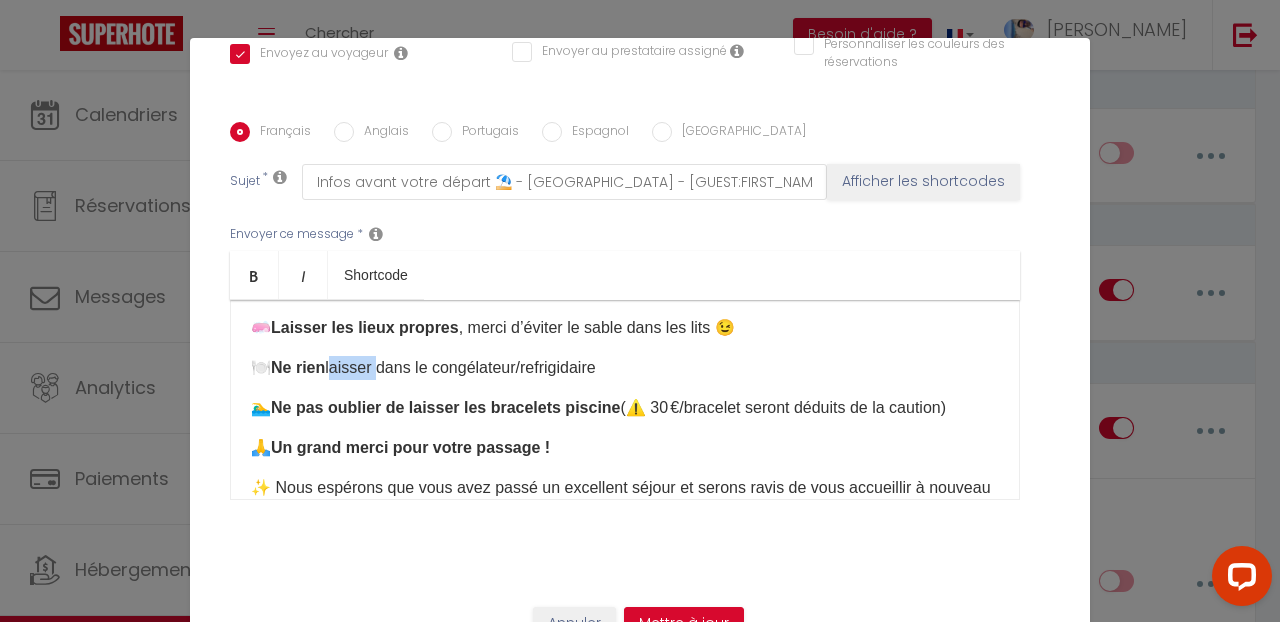 click on "🍽️  Ne   rien  laisser dans le congélateur/refrigidaire ​" at bounding box center [625, 368] 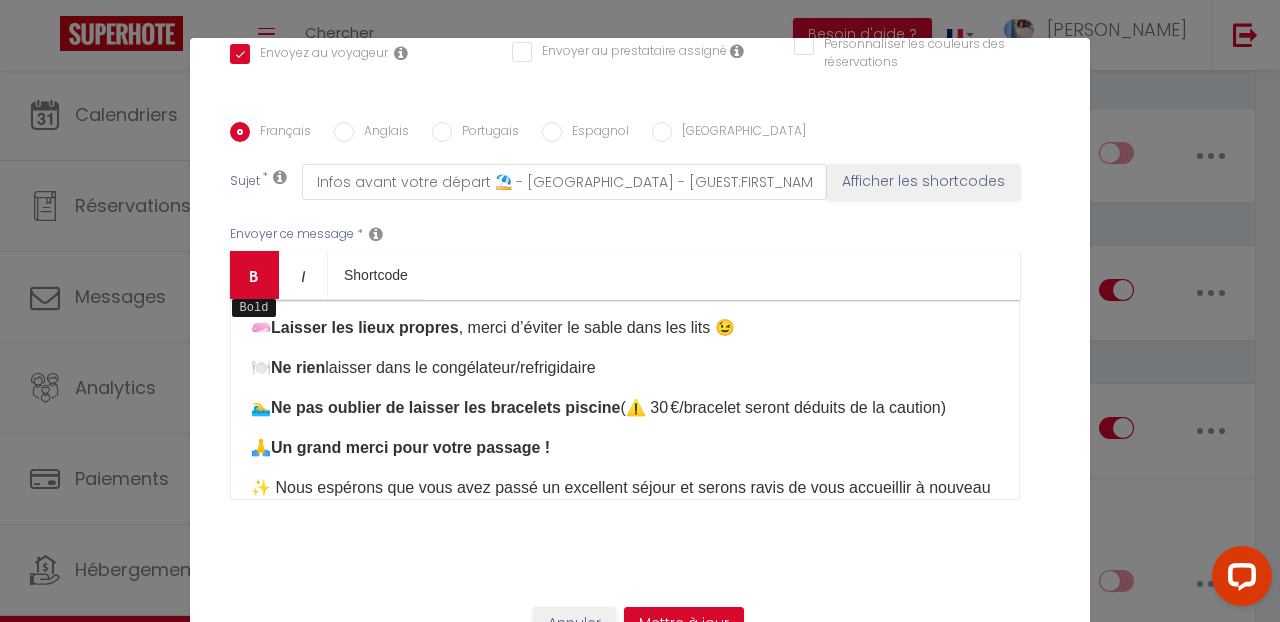click on "Bold" at bounding box center (254, 275) 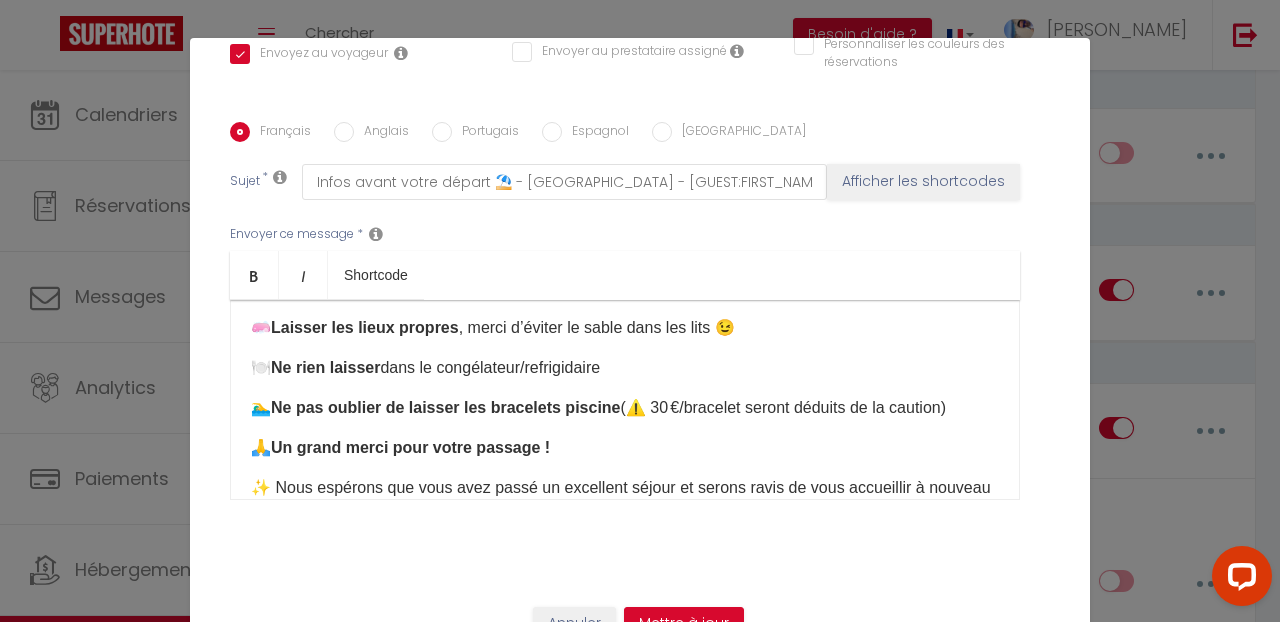click on "🍽️  Ne   rien   laisser  dans le congélateur/refrigidaire ​" at bounding box center (625, 368) 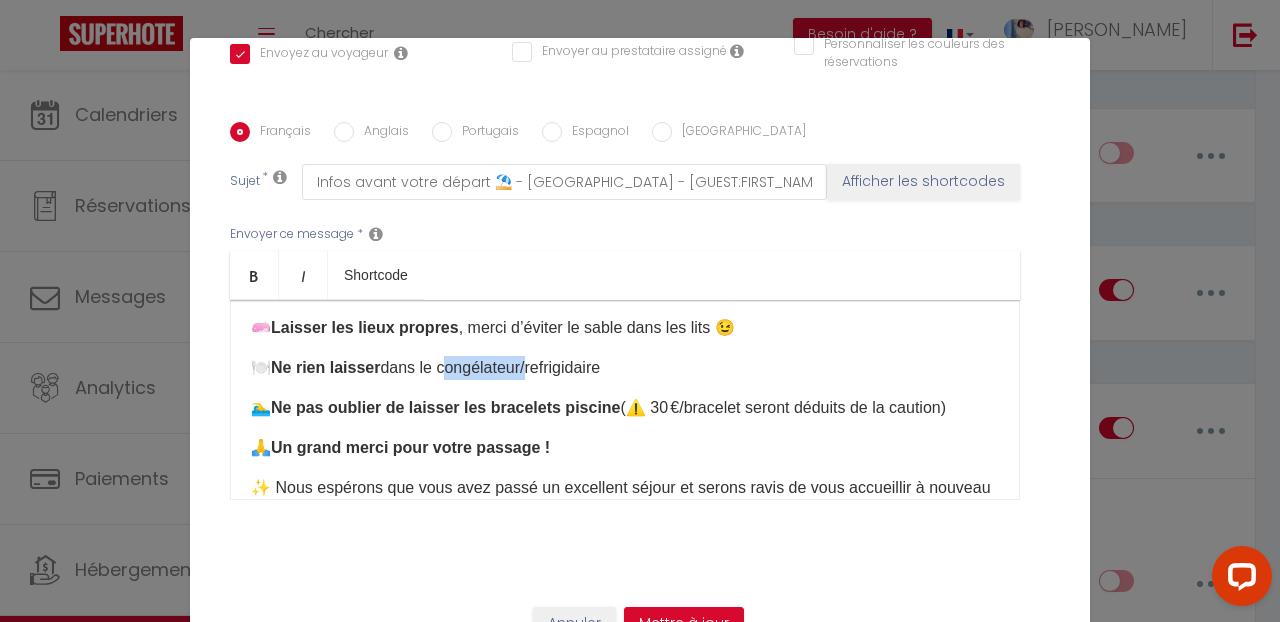 click on "🍽️  Ne   rien   laisser  dans le congélateur/refrigidaire ​" at bounding box center [625, 368] 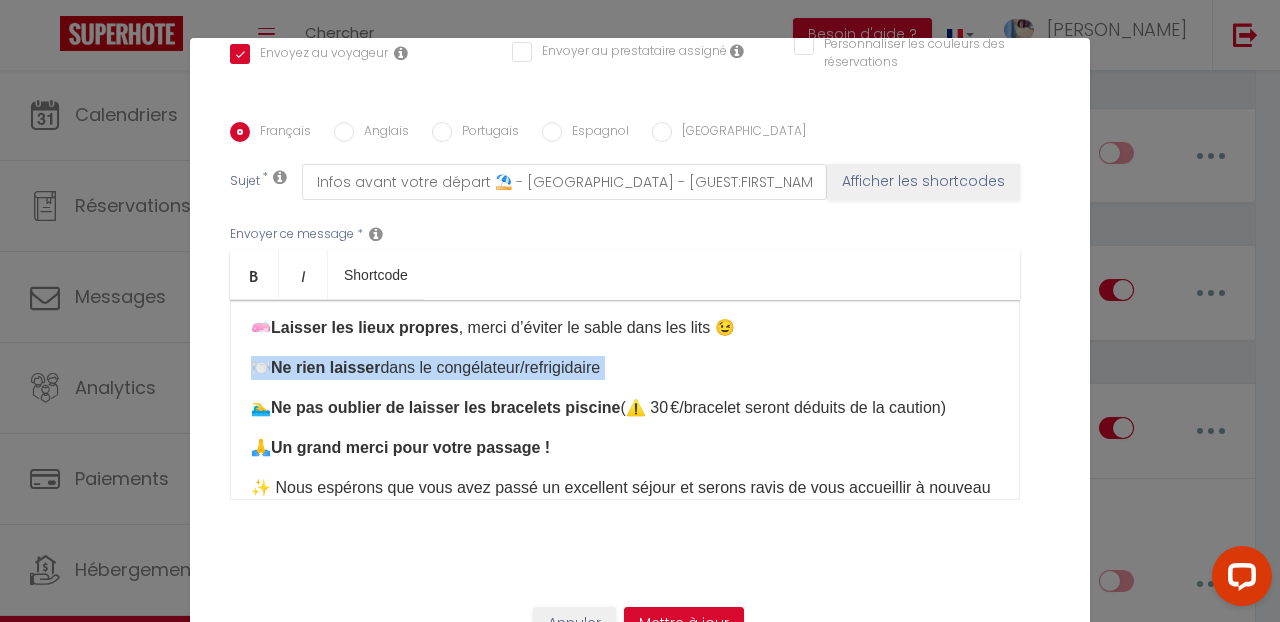 click on "🍽️  Ne   rien   laisser  dans le congélateur/refrigidaire ​" at bounding box center [625, 368] 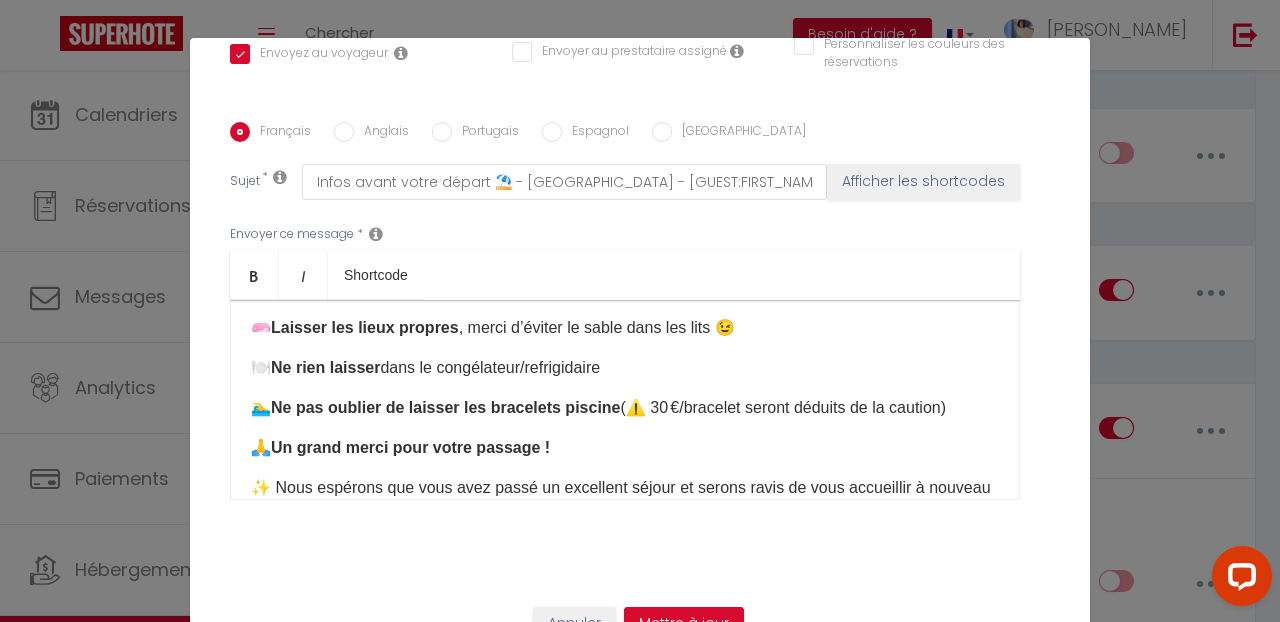 click on "🍽️  Ne   rien   laisser  dans le congélateur/refrigidaire ​" at bounding box center [625, 368] 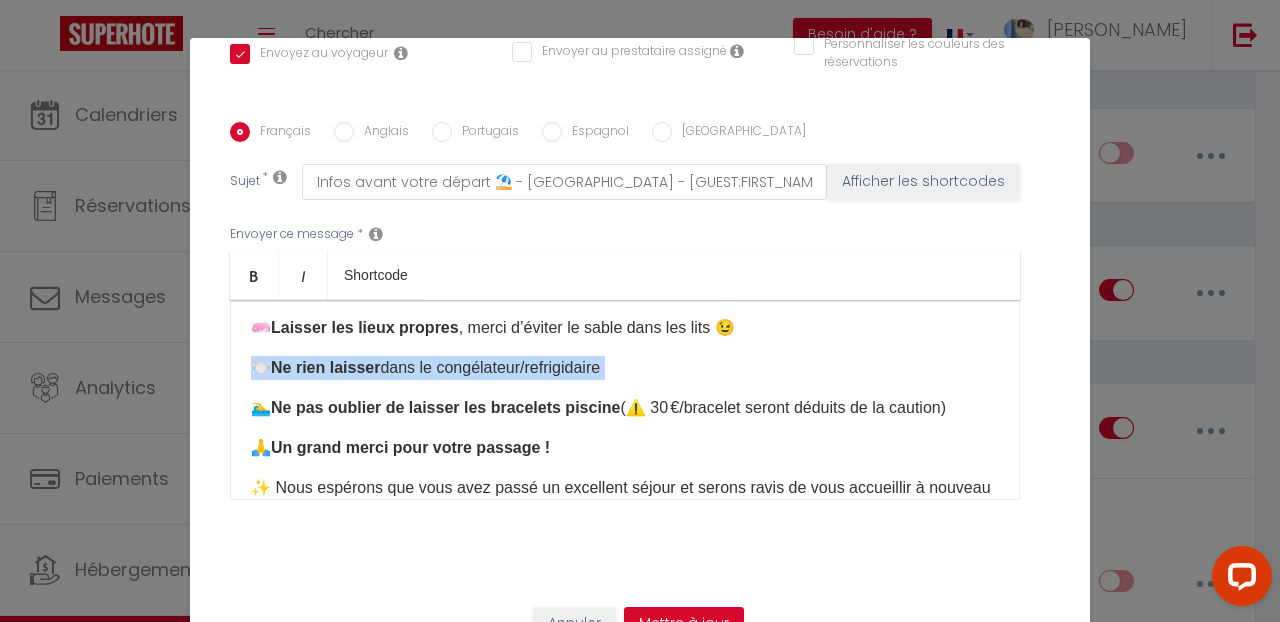 click on "🍽️  Ne   rien   laisser  dans le congélateur/refrigidaire ​" at bounding box center (625, 368) 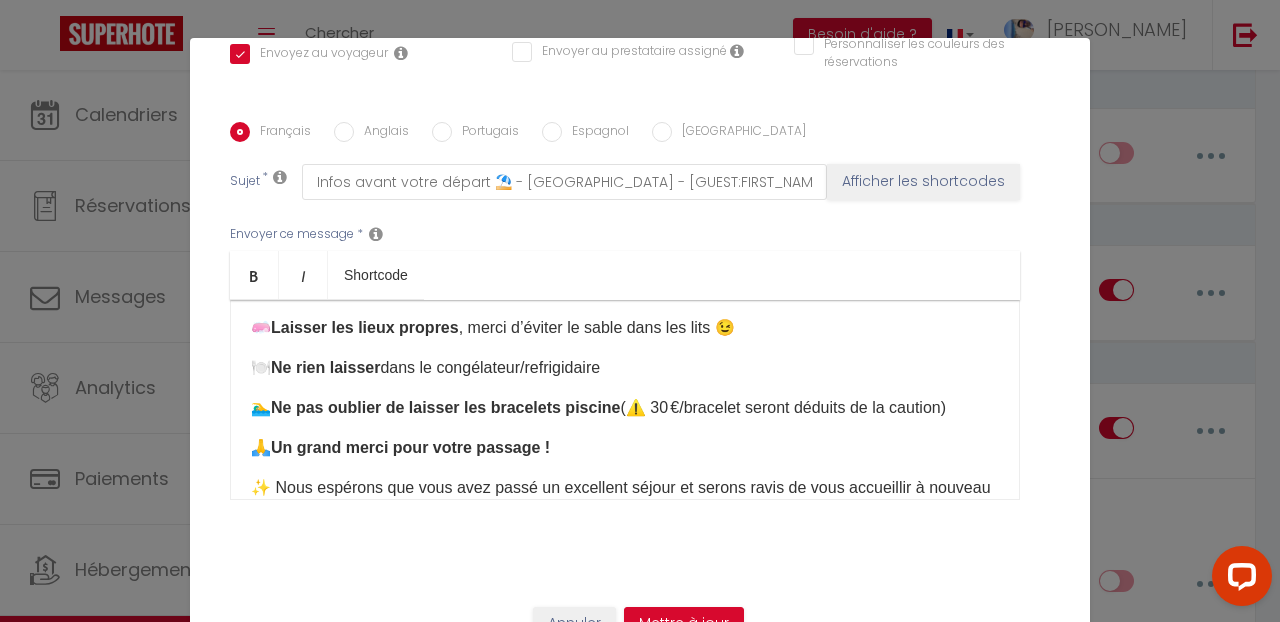 click on "🍽️  Ne   rien   laisser  dans le congélateur/refrigidaire ​" at bounding box center [625, 368] 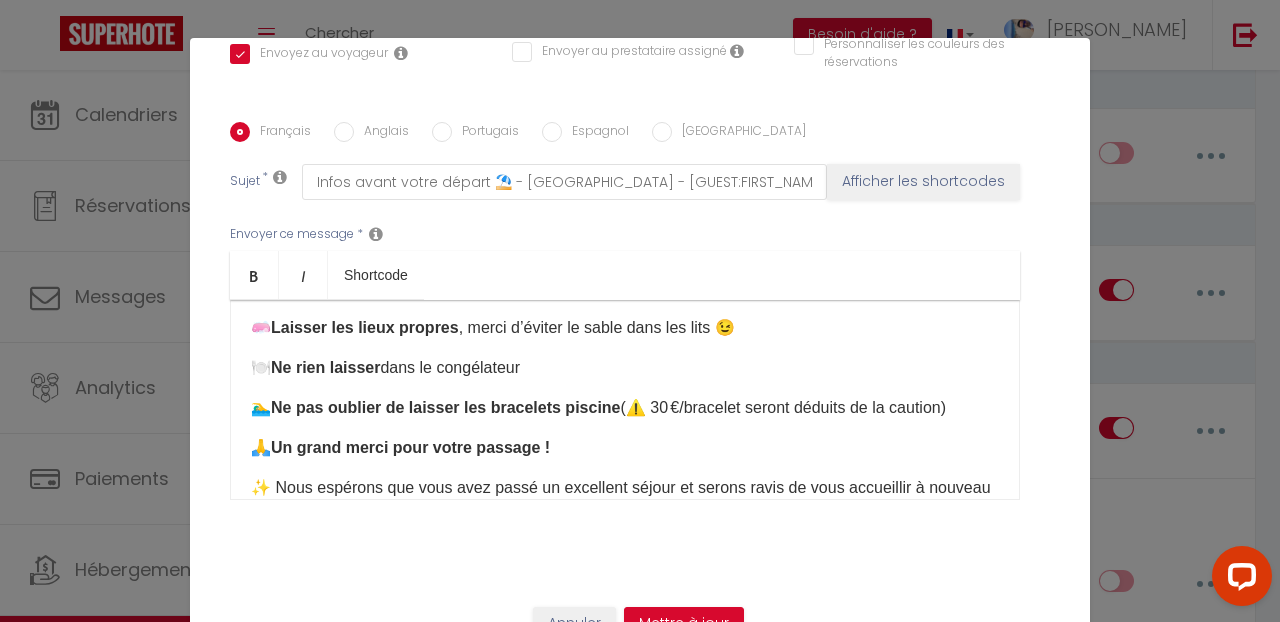 click on "🍽️  Ne   rien   laisser  dans le congélateur ​" at bounding box center [625, 368] 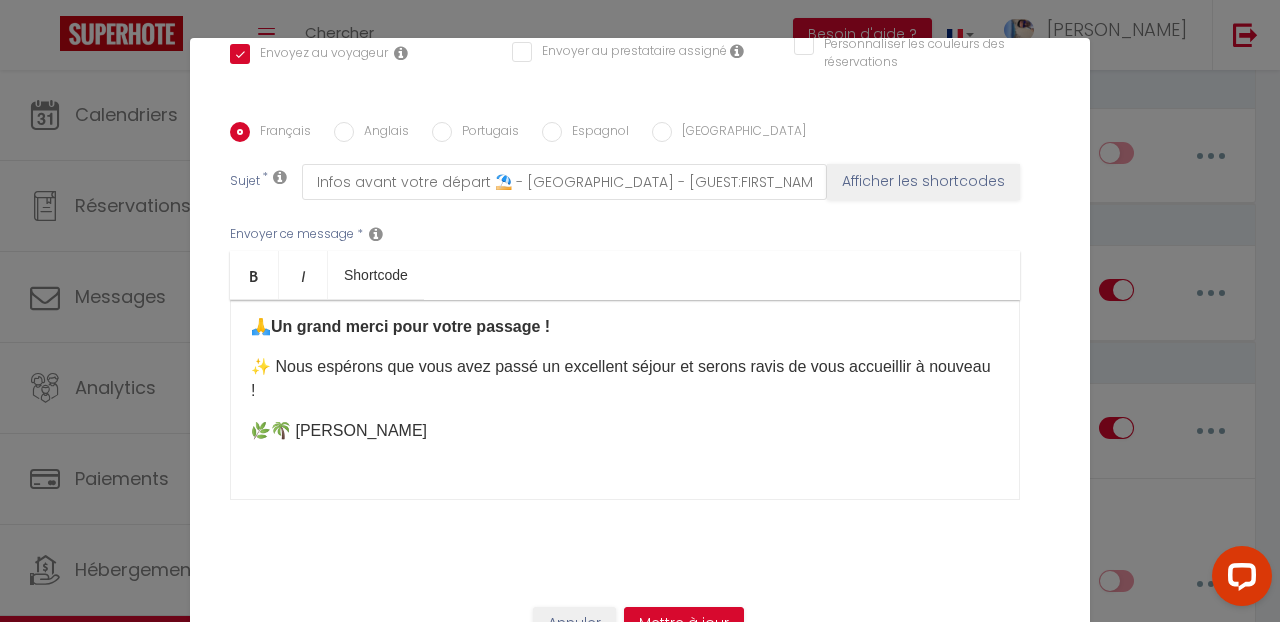 scroll, scrollTop: 574, scrollLeft: 0, axis: vertical 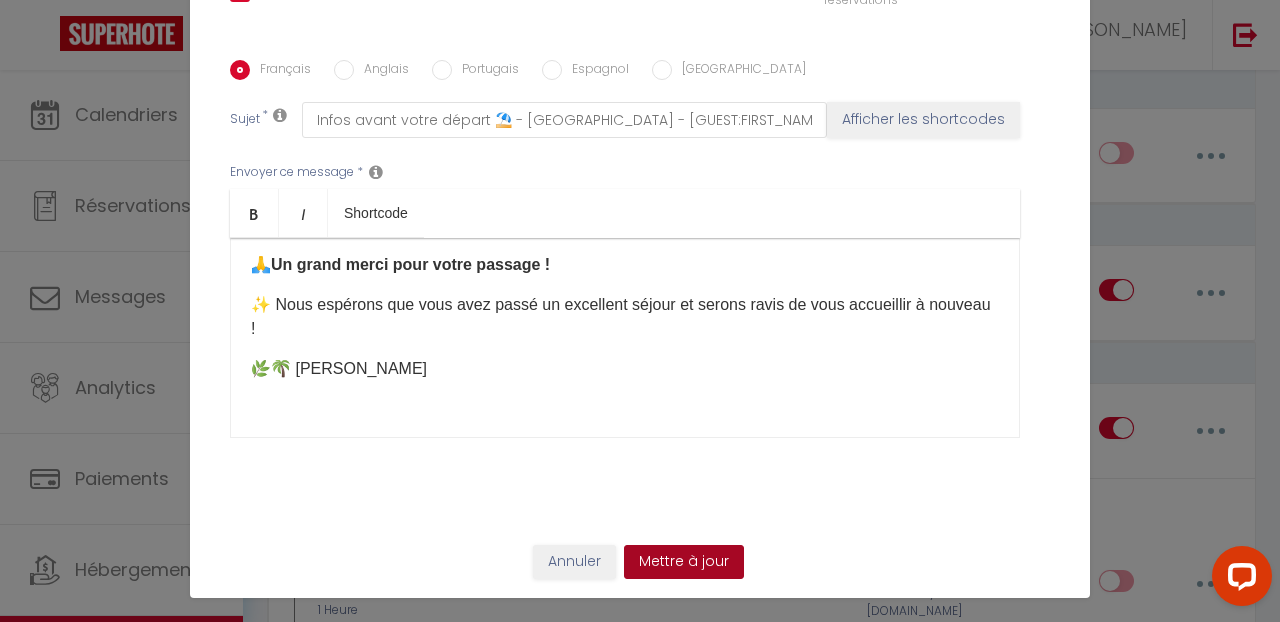 click on "Mettre à jour" at bounding box center (684, 562) 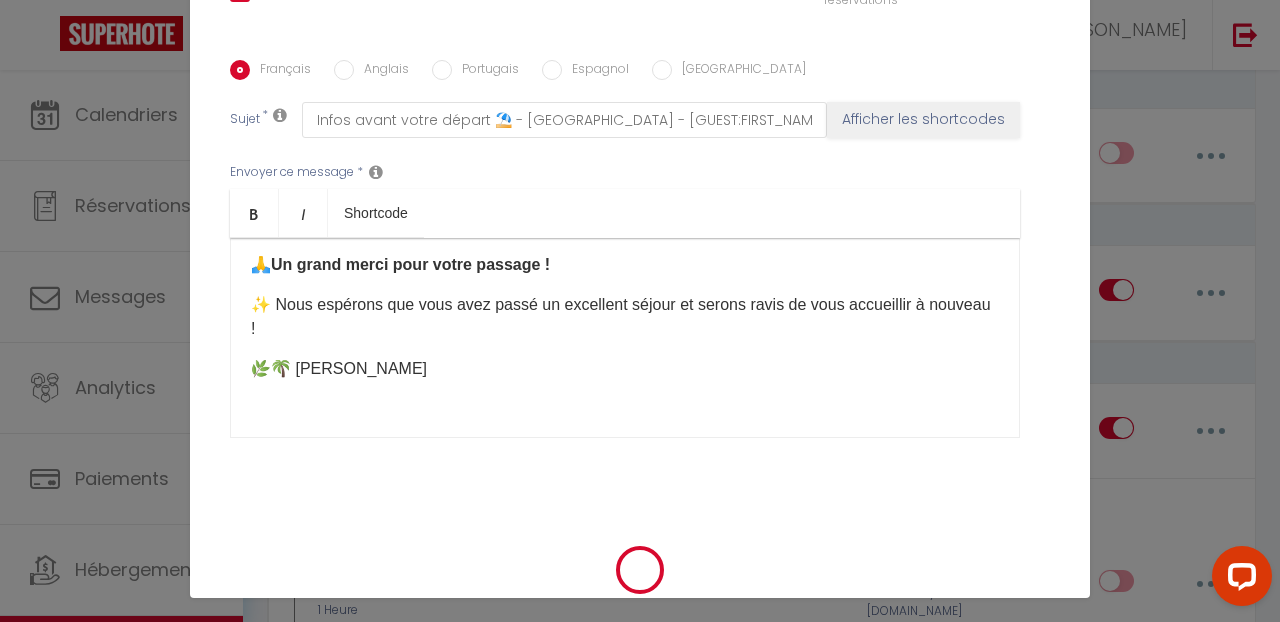 checkbox on "true" 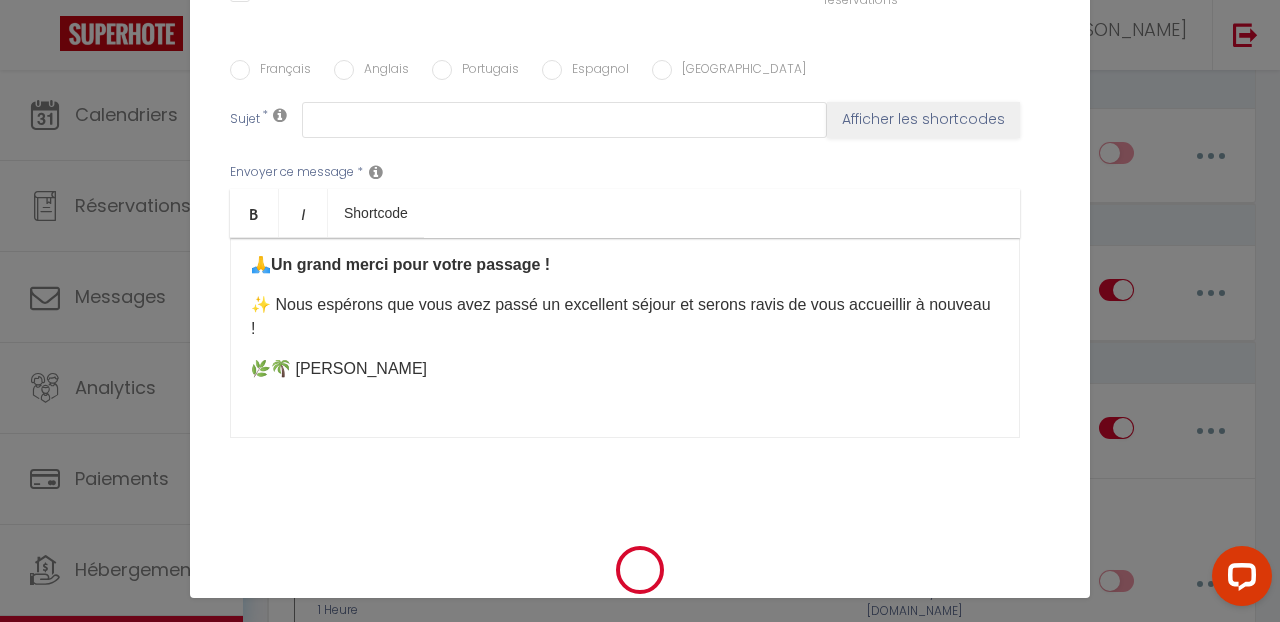 checkbox on "false" 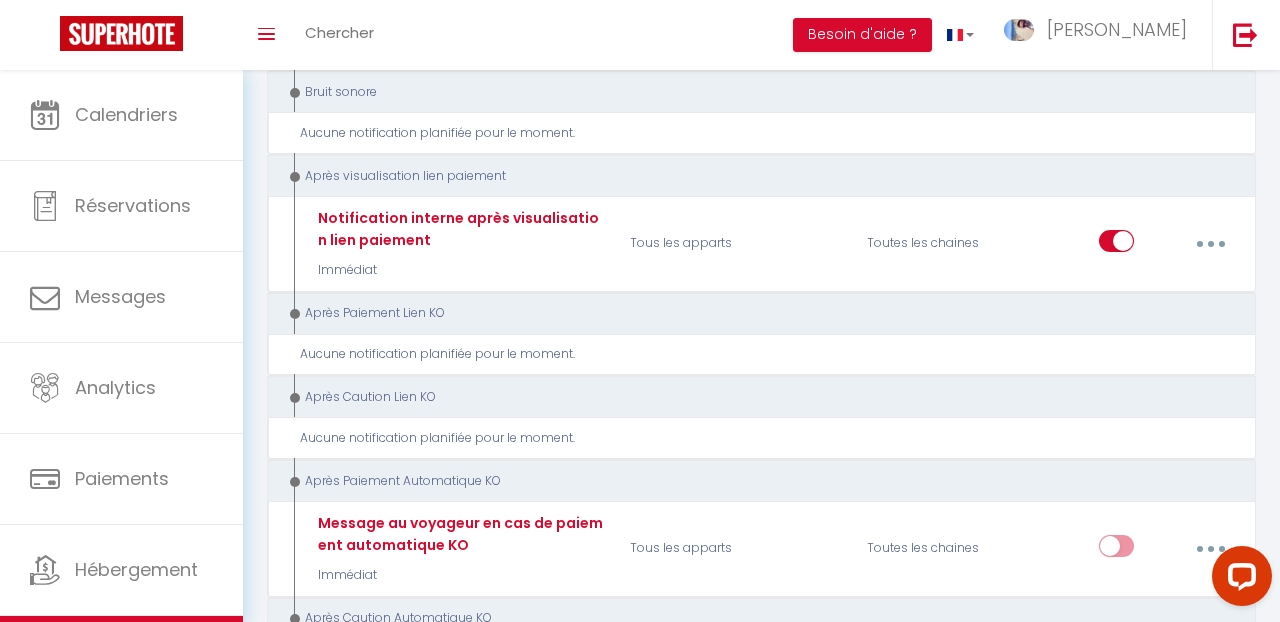 scroll, scrollTop: 1699, scrollLeft: 0, axis: vertical 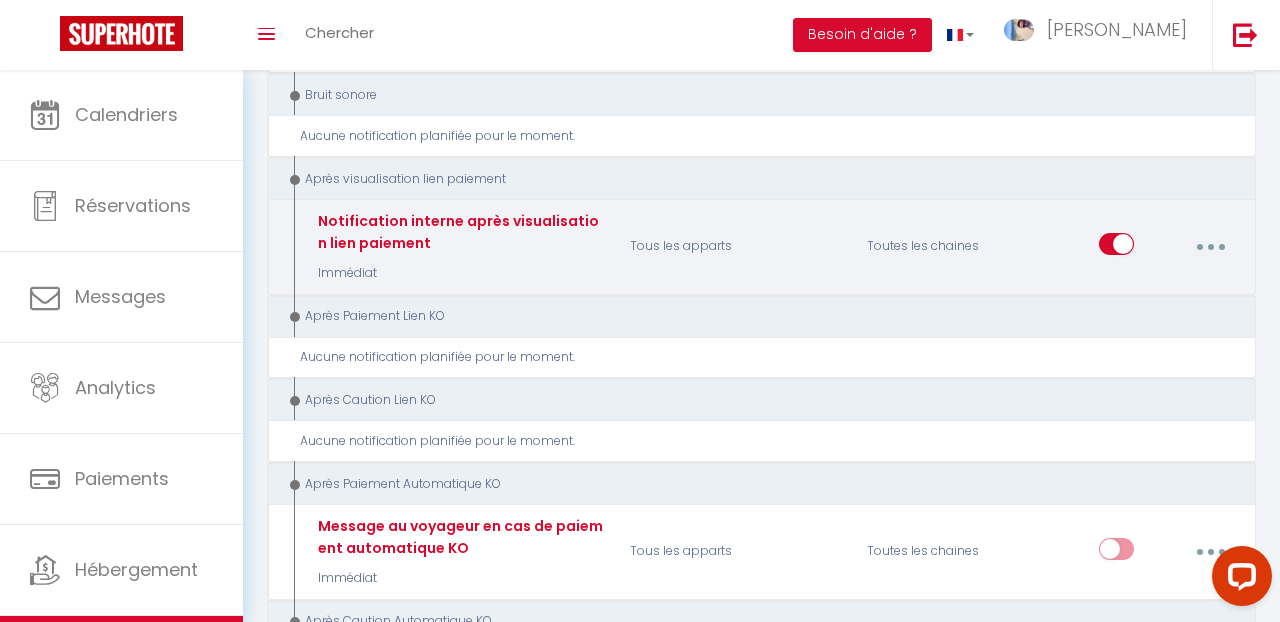 click at bounding box center (1116, 248) 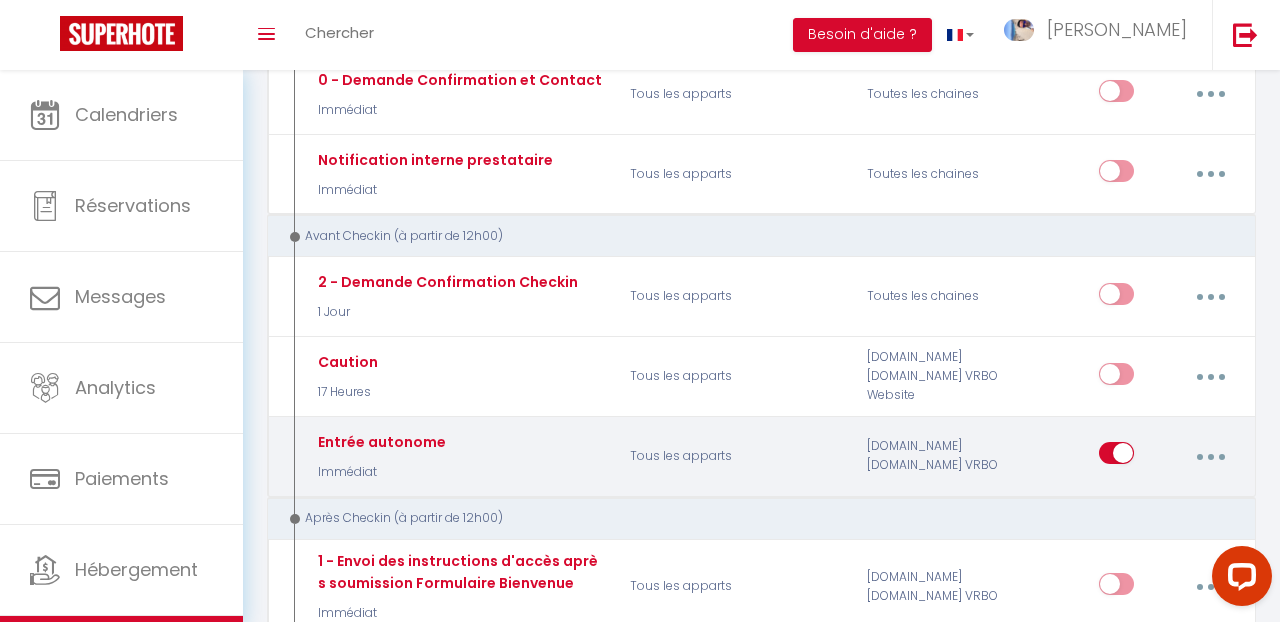 scroll, scrollTop: 305, scrollLeft: 0, axis: vertical 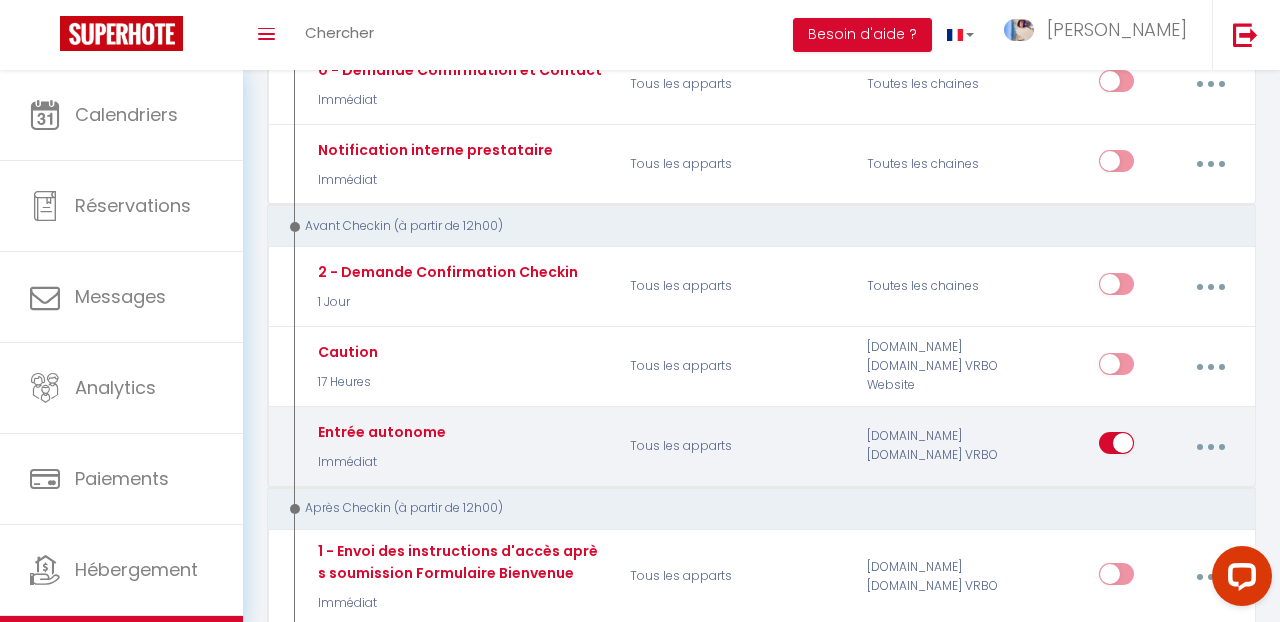 click at bounding box center (1211, 447) 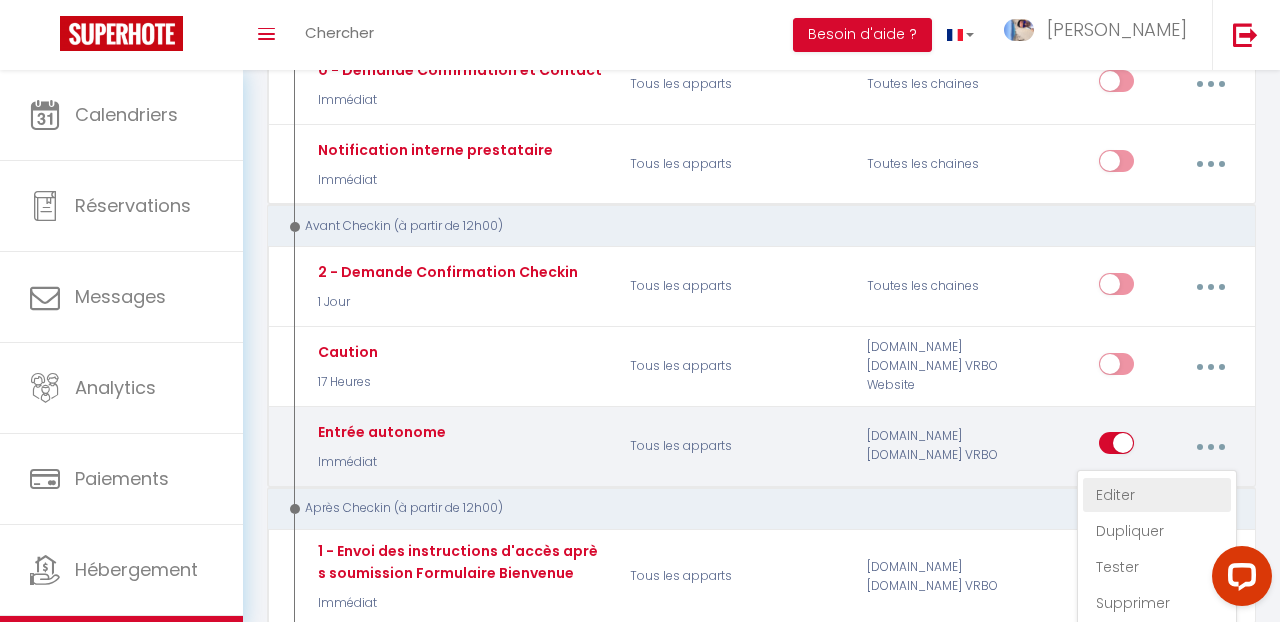 click on "Editer" at bounding box center (1157, 495) 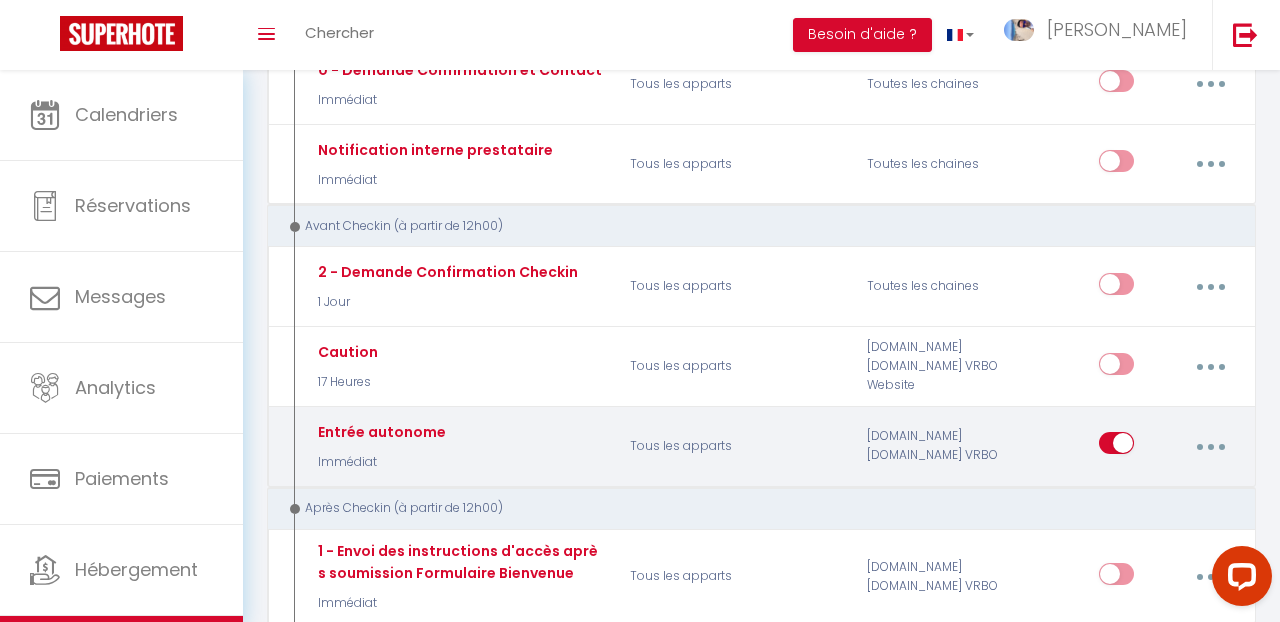 type on "Entrée autonome" 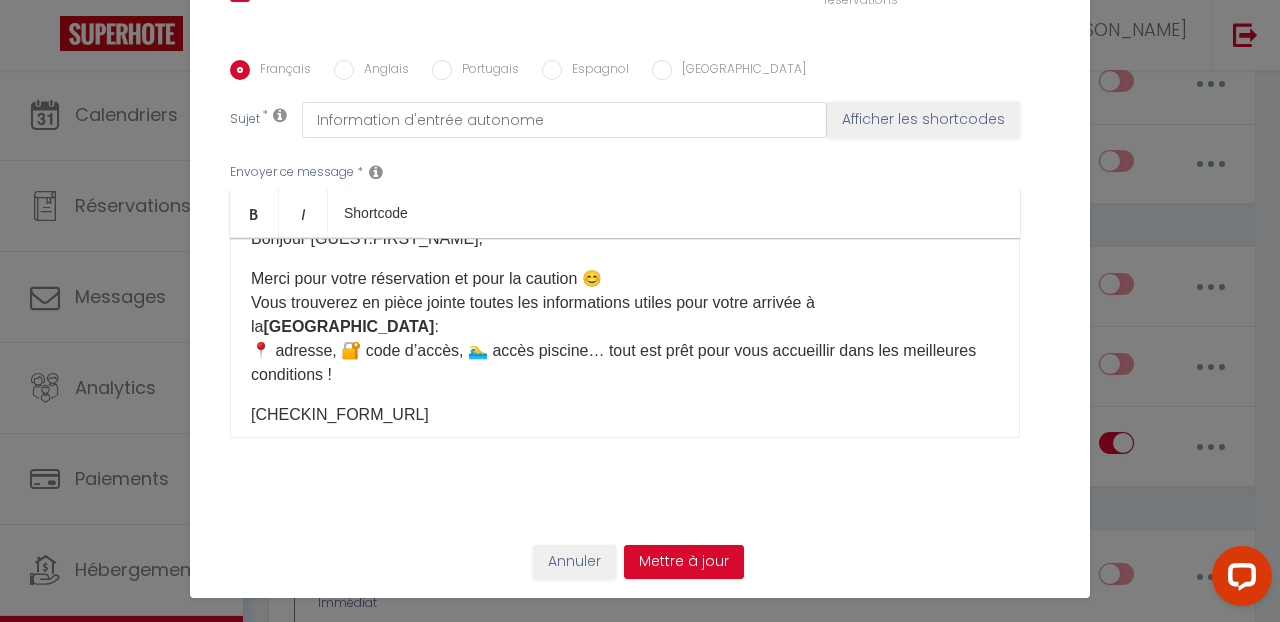 scroll, scrollTop: 27, scrollLeft: 0, axis: vertical 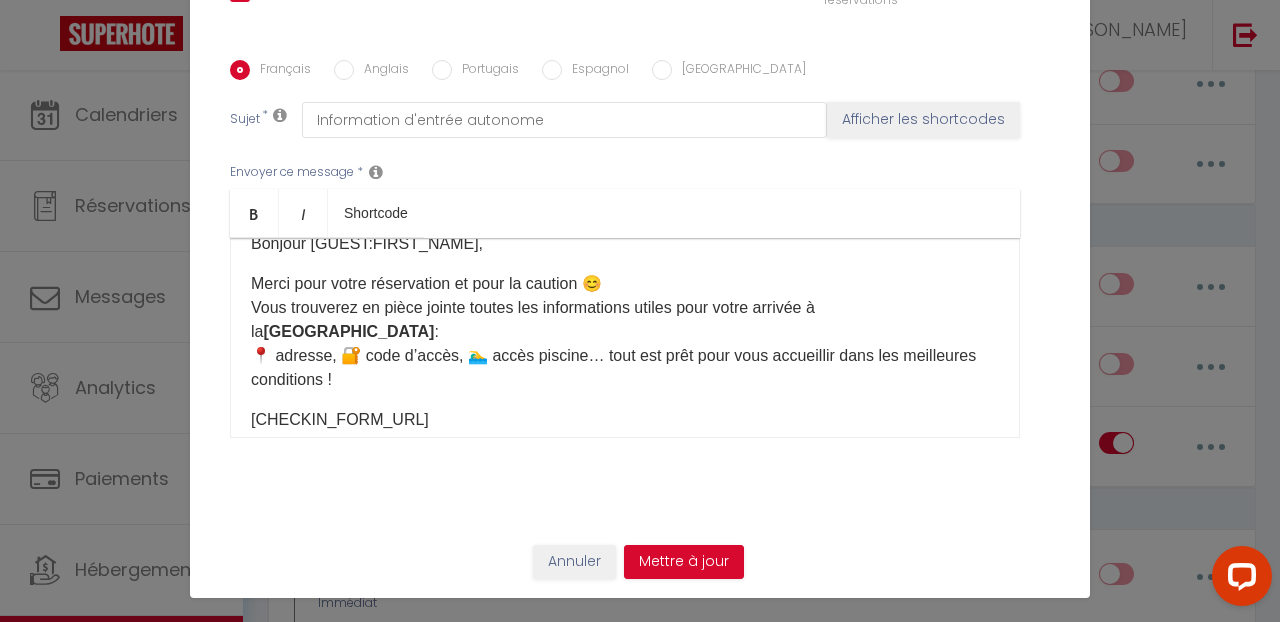 click on "[CHECKIN_FORM_URL]​​" at bounding box center (625, 420) 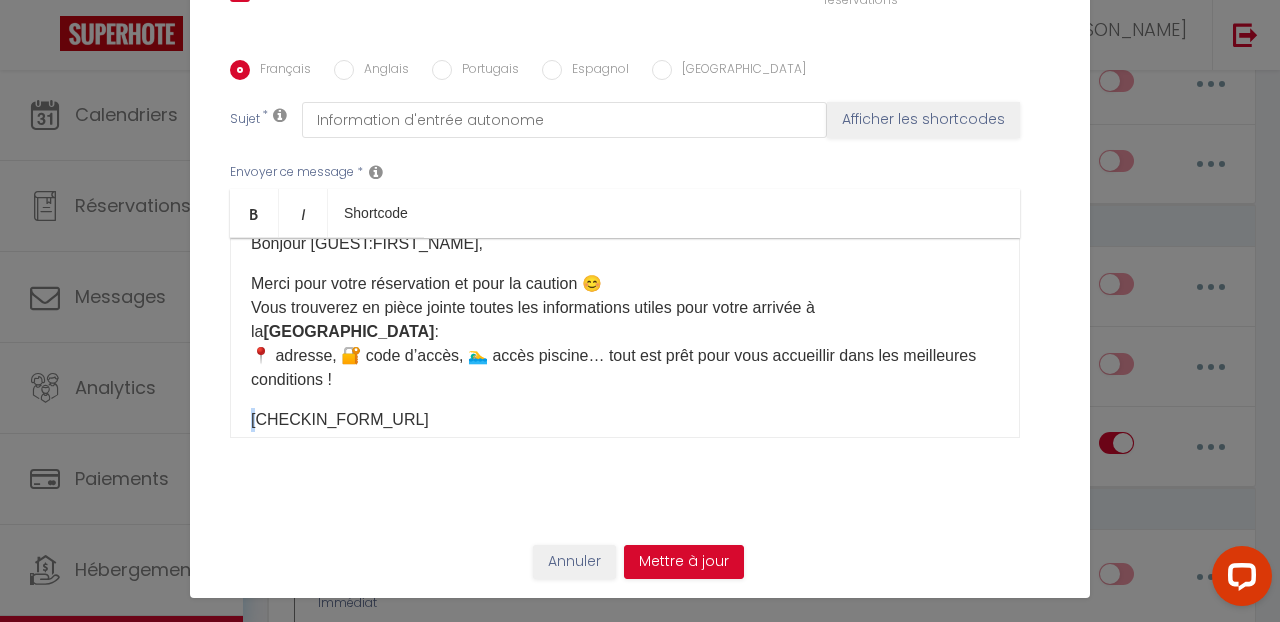 click on "B​onjour [GUEST:FIRST_NAME]​,
Merci pour votre réservation et pour la caution 😊 Vous trouverez en pièce jointe toutes les informations utiles pour votre arrivée à la  [GEOGRAPHIC_DATA]  : 📍 adresse, 🔐 code d’accès, 🏊‍♂️ accès piscine… tout est prêt pour vous accueillir dans les meilleures conditions ! [CHECKIN_FORM_URL]​​
N’hésitez pas à consulter le plan inclus pour trouver facilement le logement à pied. Et surtout…  profitez à fond de votre séjour sur le bassin d’[GEOGRAPHIC_DATA] !  🌞🌊
Si vous avez la moindre question, je reste disponible par message.
À très bientôt, [PERSON_NAME]" at bounding box center (625, 338) 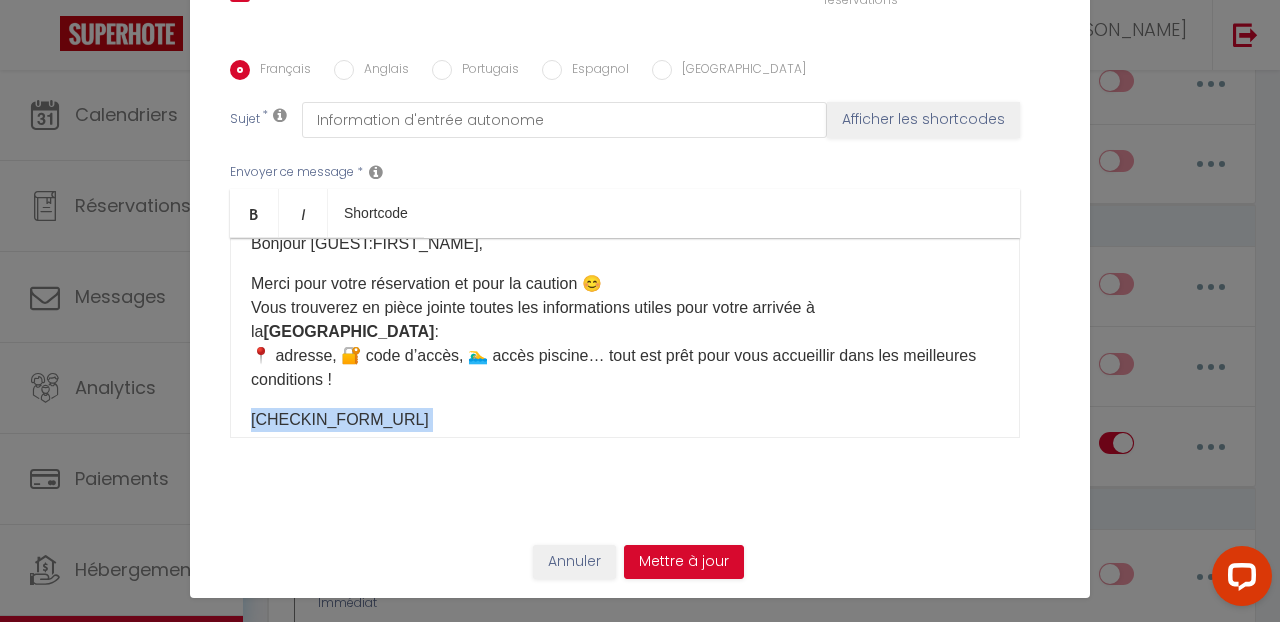 click on "B​onjour [GUEST:FIRST_NAME]​,
Merci pour votre réservation et pour la caution 😊 Vous trouverez en pièce jointe toutes les informations utiles pour votre arrivée à la  [GEOGRAPHIC_DATA]  : 📍 adresse, 🔐 code d’accès, 🏊‍♂️ accès piscine… tout est prêt pour vous accueillir dans les meilleures conditions ! [CHECKIN_FORM_URL]​​
N’hésitez pas à consulter le plan inclus pour trouver facilement le logement à pied. Et surtout…  profitez à fond de votre séjour sur le bassin d’[GEOGRAPHIC_DATA] !  🌞🌊
Si vous avez la moindre question, je reste disponible par message.
À très bientôt, [PERSON_NAME]" at bounding box center (625, 338) 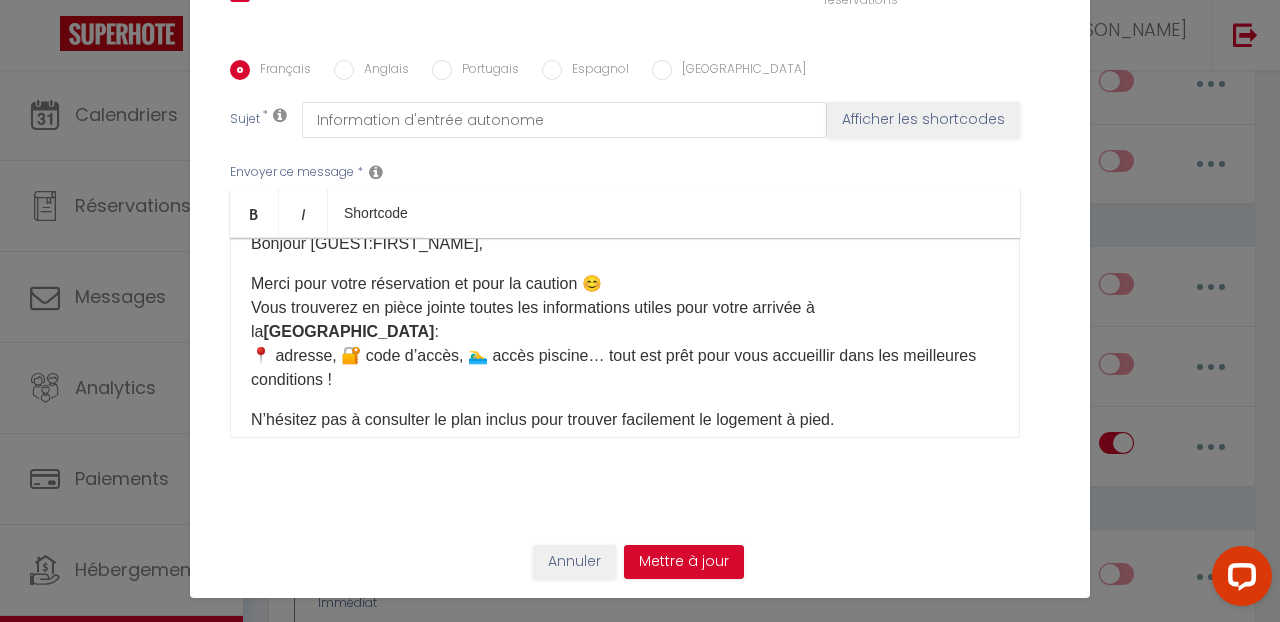 click on "Merci pour votre réservation et pour la caution 😊 Vous trouverez en pièce jointe toutes les informations utiles pour votre arrivée à la  [GEOGRAPHIC_DATA]  : 📍 adresse, 🔐 code d’accès, 🏊‍♂️ accès piscine… tout est prêt pour vous accueillir dans les meilleures conditions !" at bounding box center (625, 332) 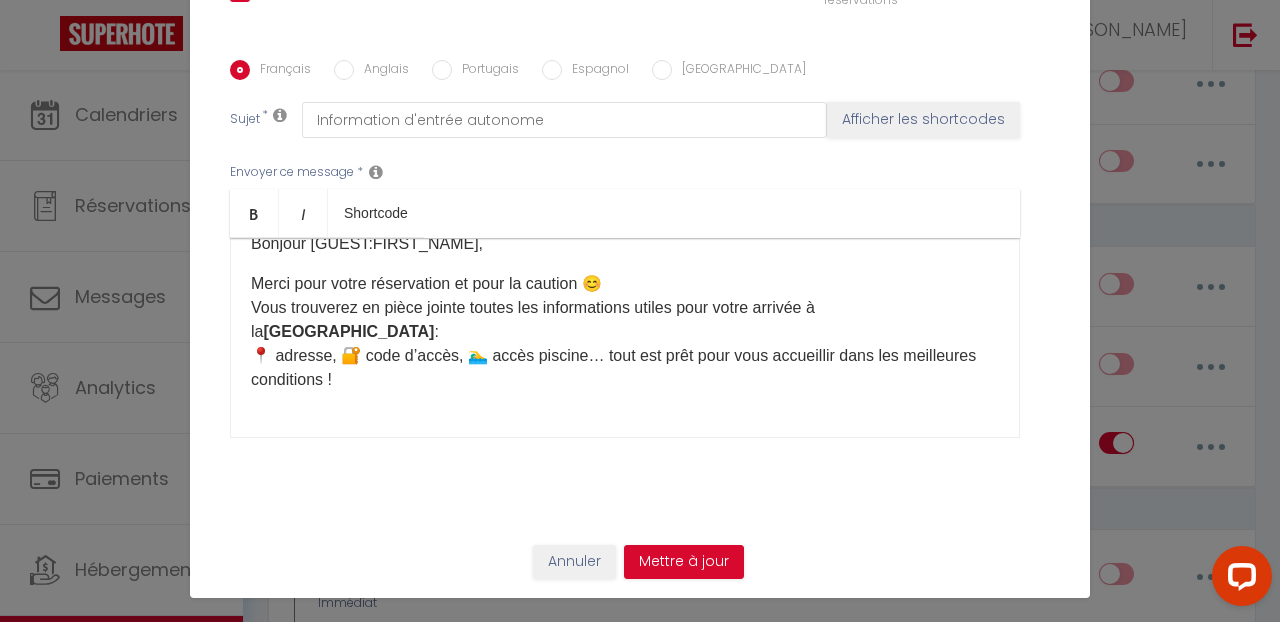 click on "Merci pour votre réservation et pour la caution 😊 Vous trouverez en pièce jointe toutes les informations utiles pour votre arrivée à la  [GEOGRAPHIC_DATA]  : 📍 adresse, 🔐 code d’accès, 🏊‍♂️ accès piscine… tout est prêt pour vous accueillir dans les meilleures conditions !" at bounding box center (625, 332) 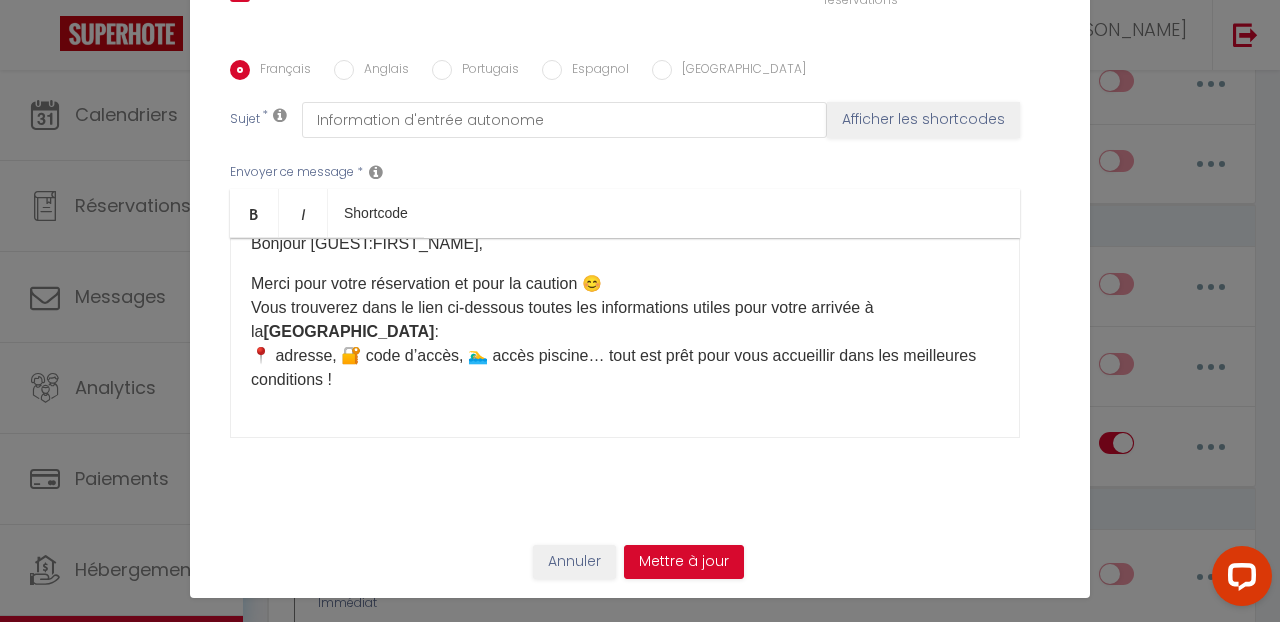 click on "[GEOGRAPHIC_DATA]" at bounding box center [348, 331] 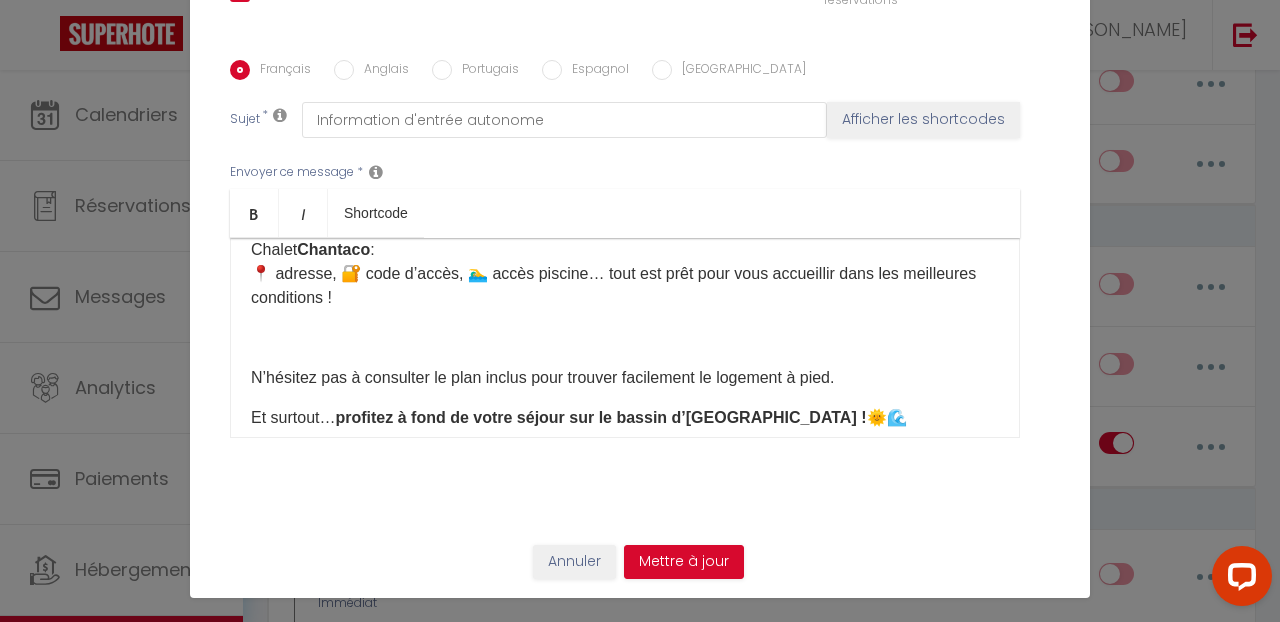 scroll, scrollTop: 116, scrollLeft: 0, axis: vertical 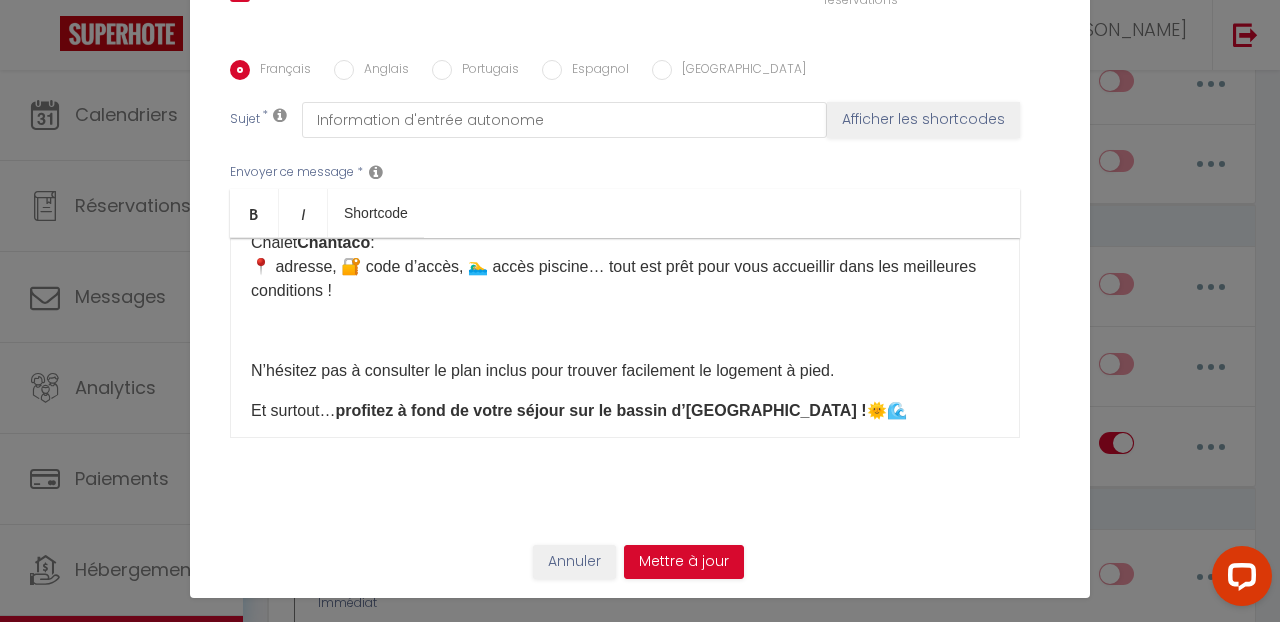 click at bounding box center (625, 331) 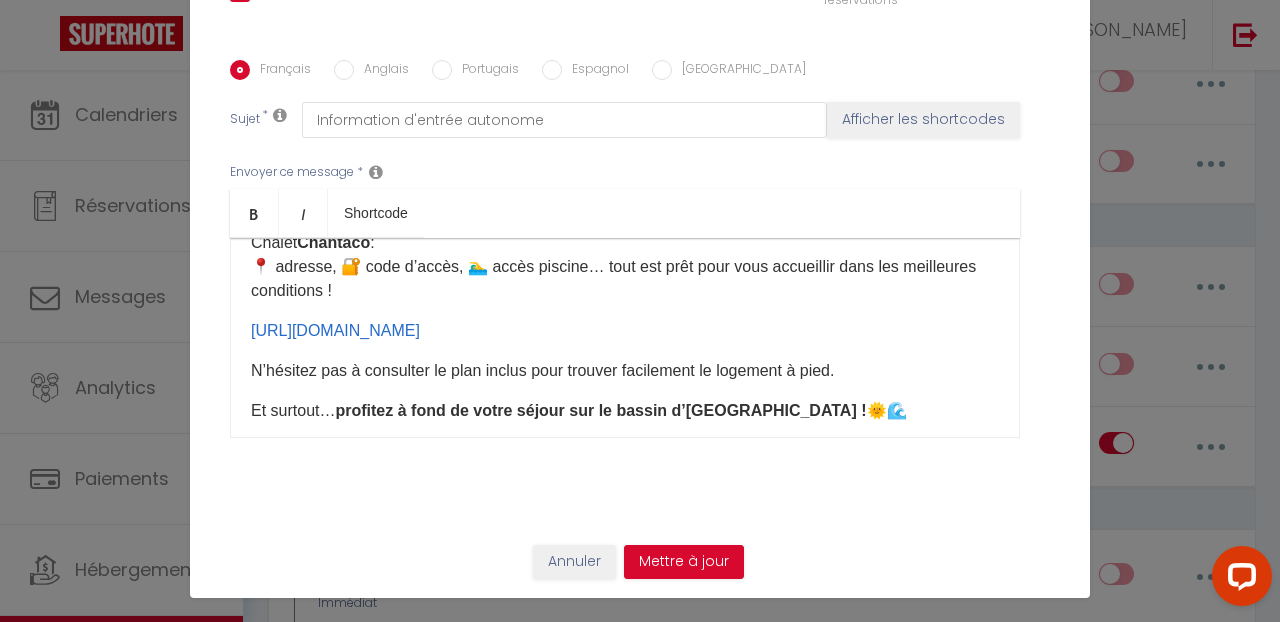 click on "N’hésitez pas à consulter le plan inclus pour trouver facilement le logement à pied." at bounding box center (625, 371) 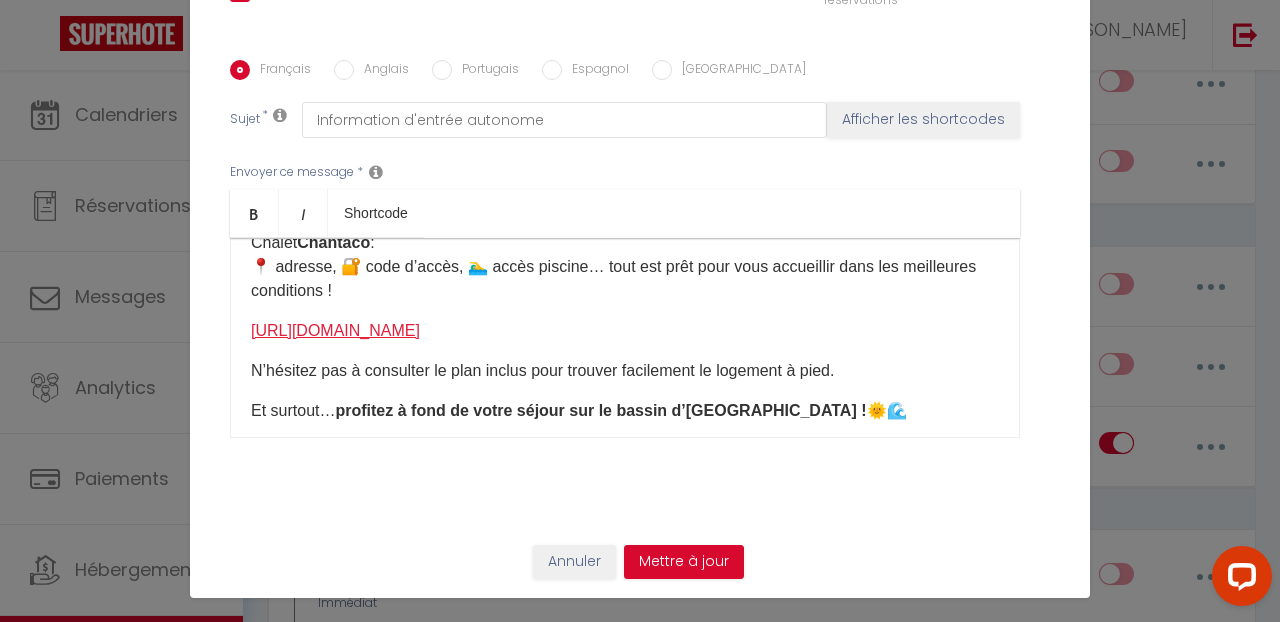click on "[URL][DOMAIN_NAME]" at bounding box center (335, 330) 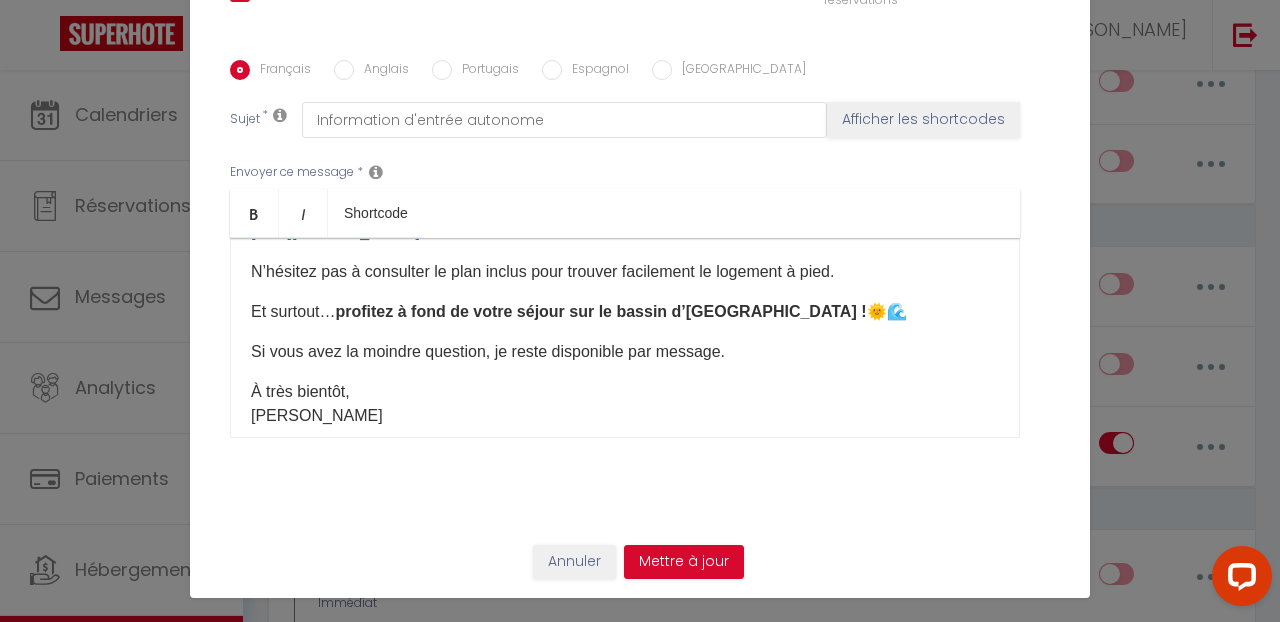 scroll, scrollTop: 224, scrollLeft: 0, axis: vertical 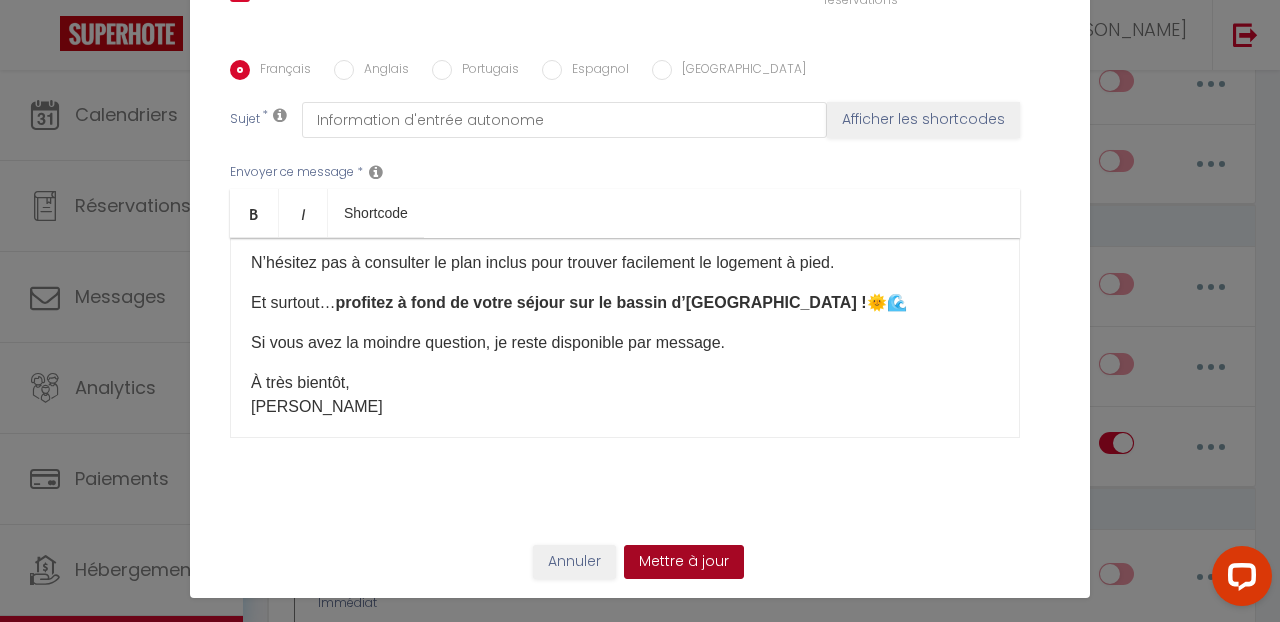 click on "Mettre à jour" at bounding box center [684, 562] 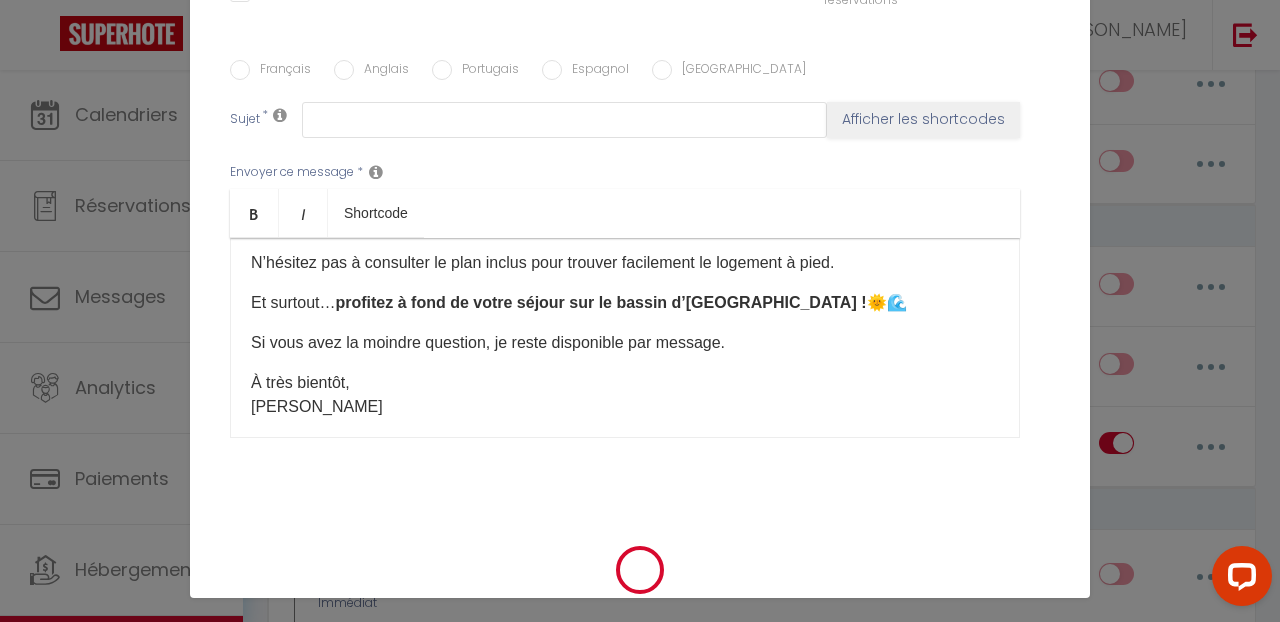checkbox on "false" 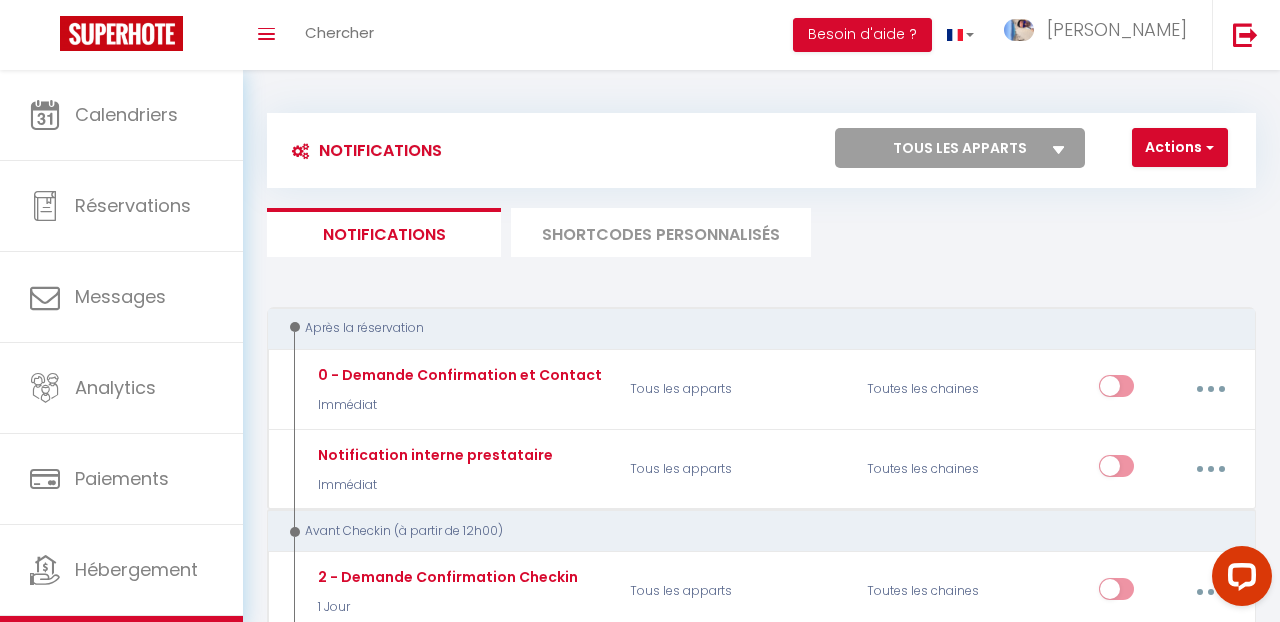 scroll, scrollTop: 0, scrollLeft: 0, axis: both 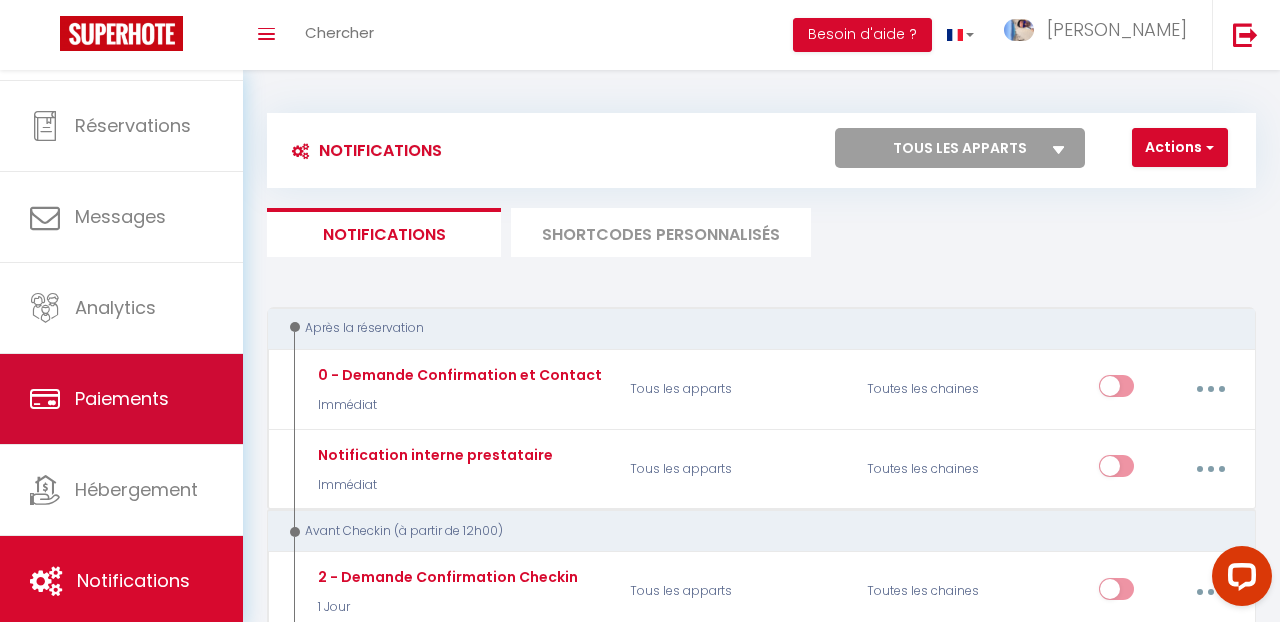 click on "Paiements" at bounding box center [122, 398] 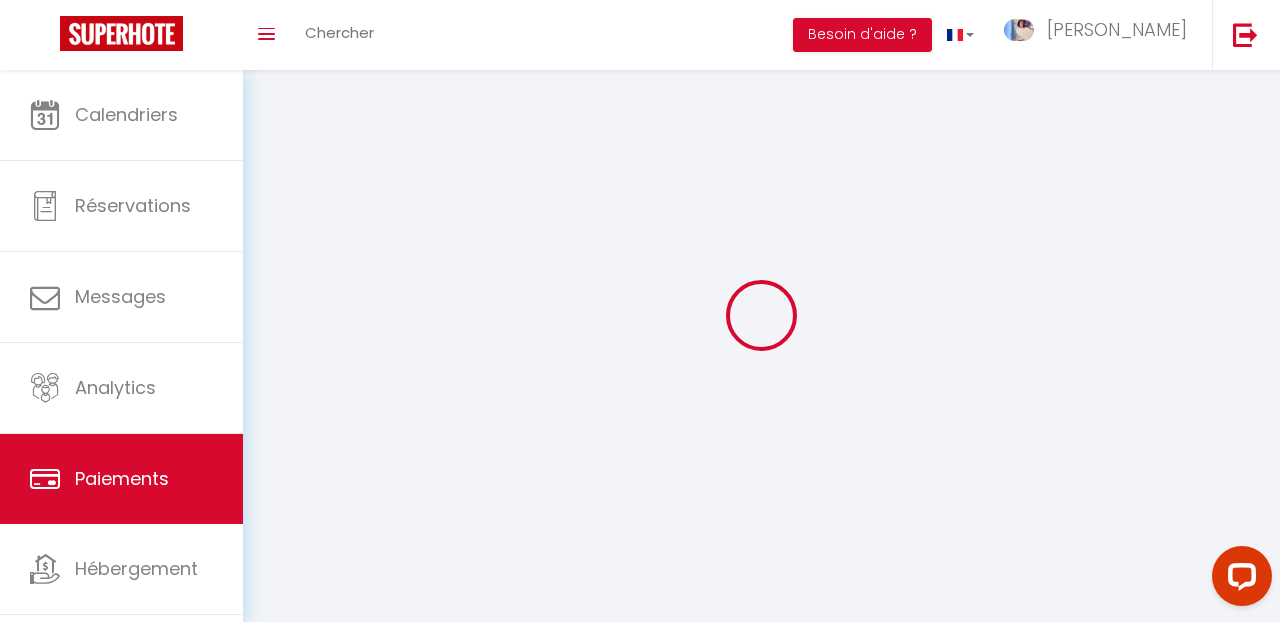 select on "2" 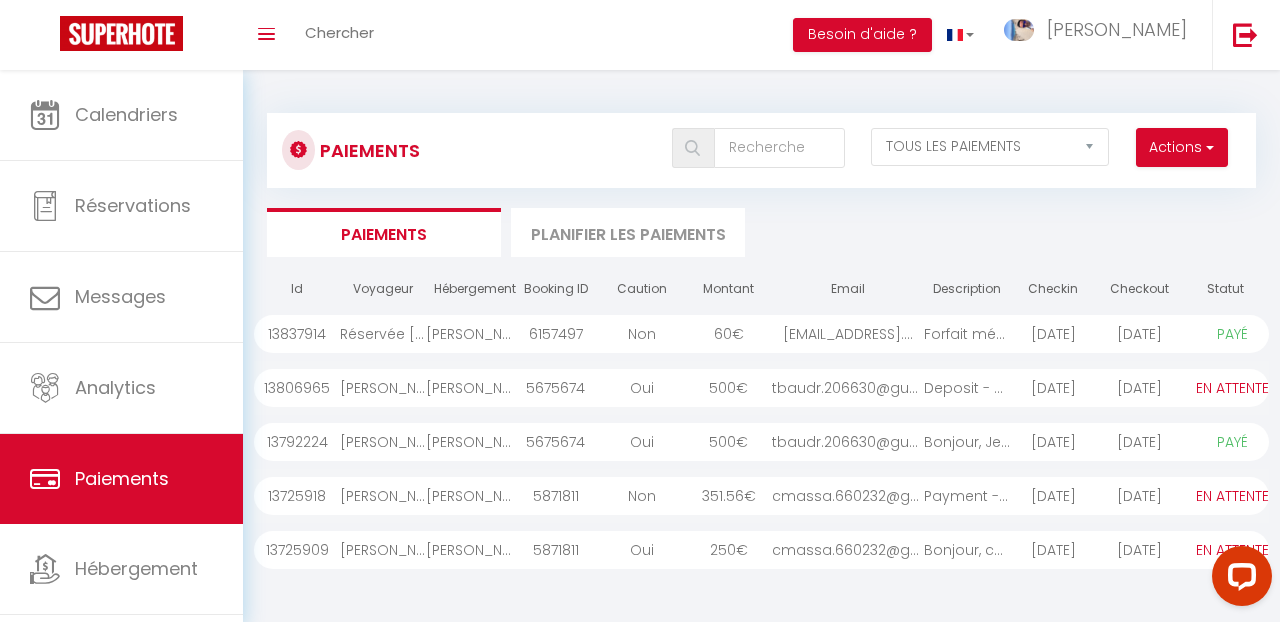 scroll, scrollTop: 4, scrollLeft: 0, axis: vertical 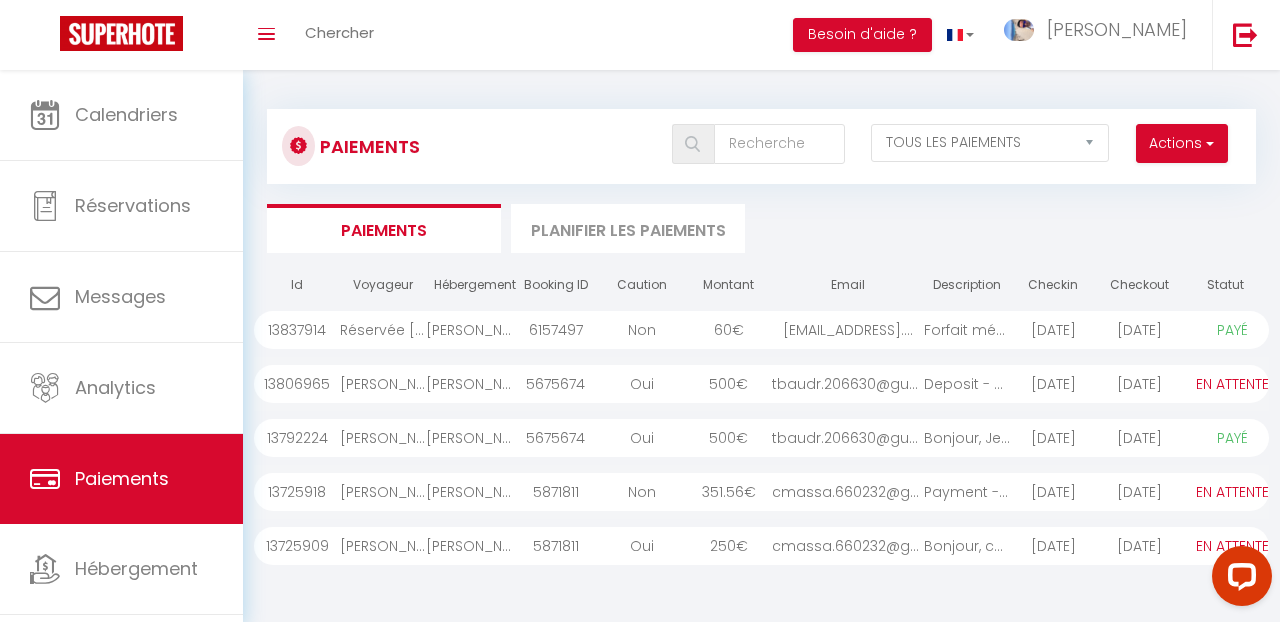 click on "Planifier les paiements" at bounding box center (628, 228) 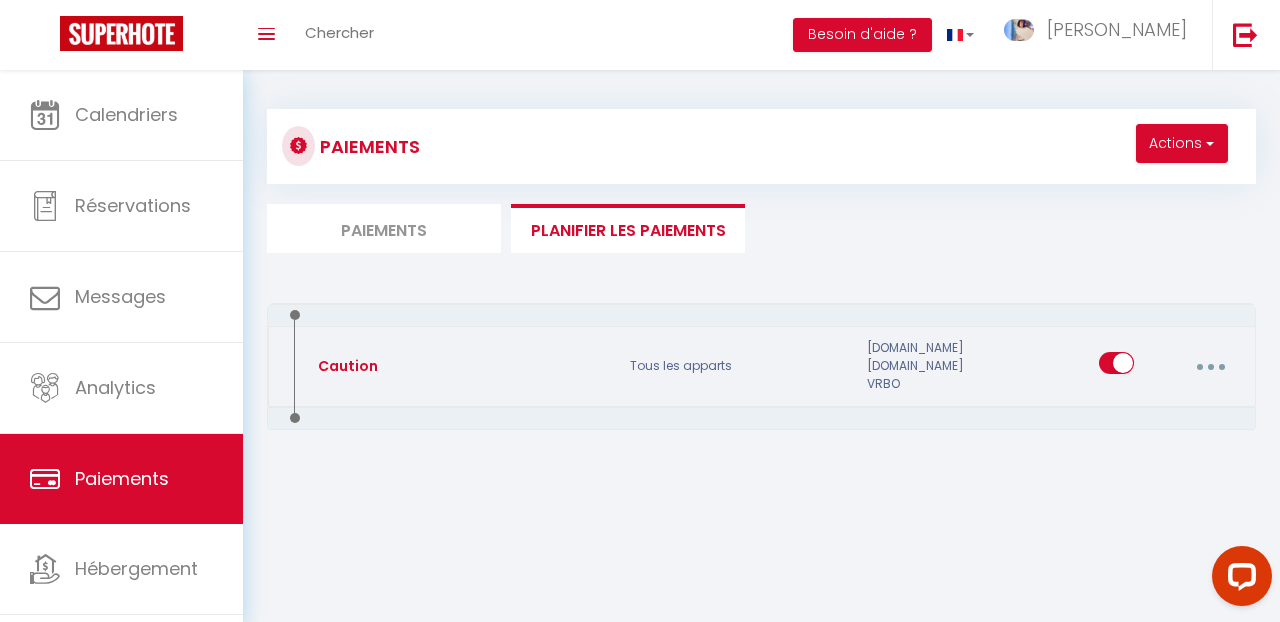 click at bounding box center [1211, 367] 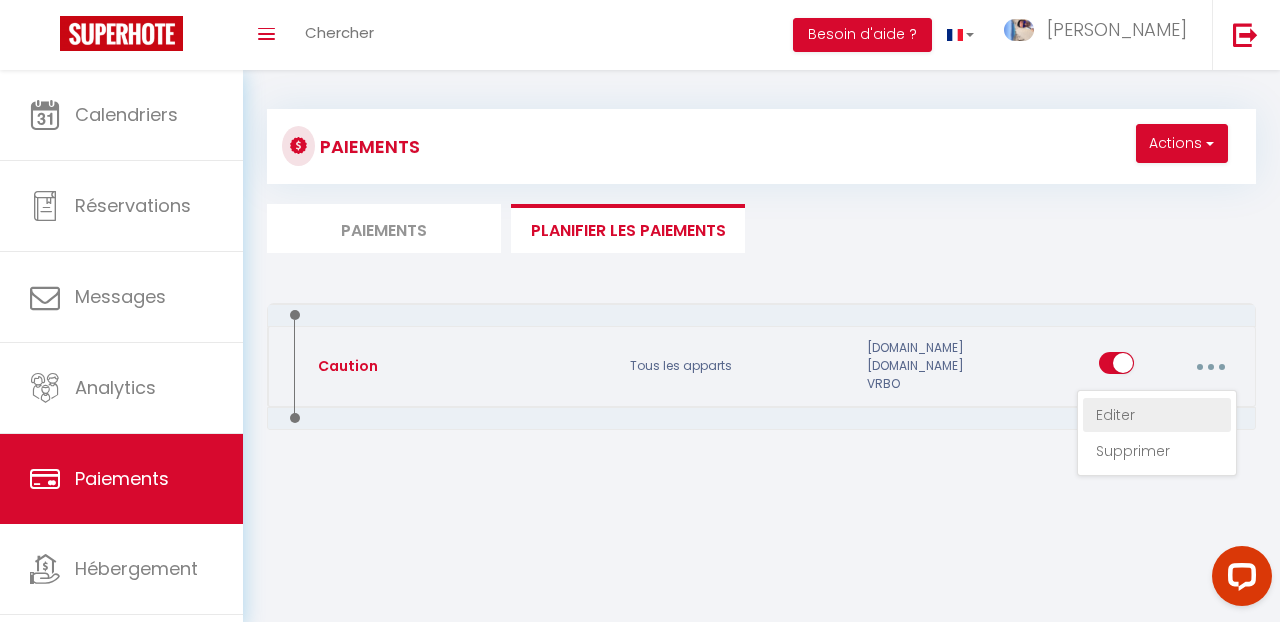 click on "Editer" at bounding box center [1157, 415] 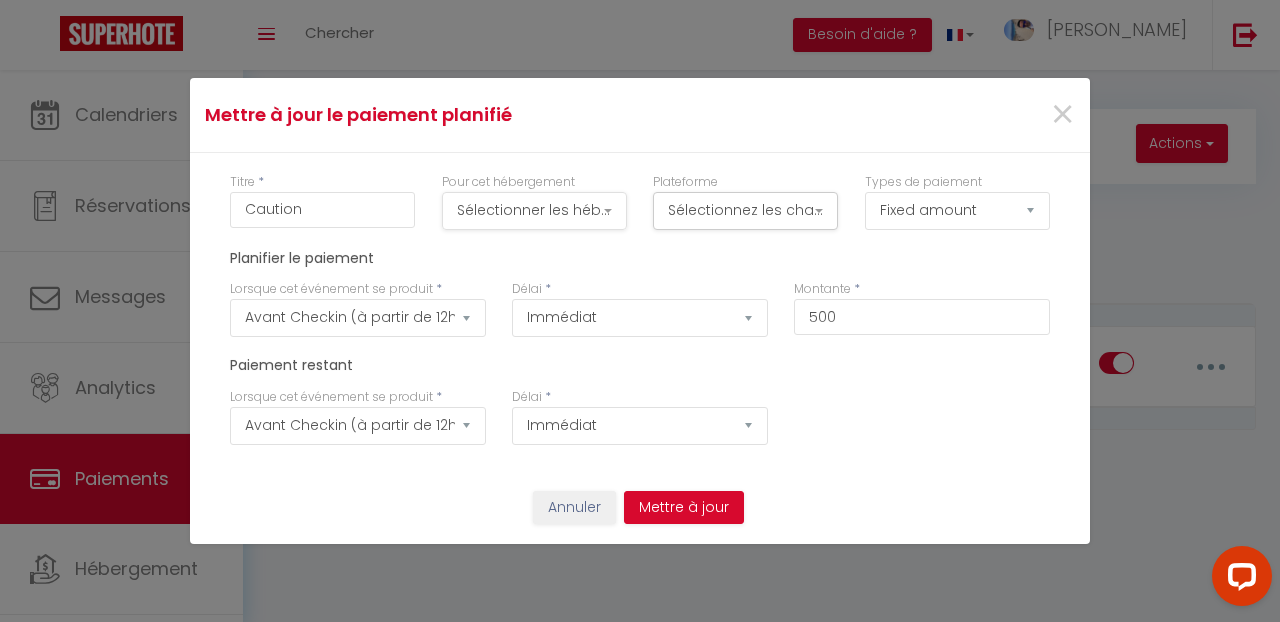 click on "Sélectionner les hébergements" at bounding box center [534, 211] 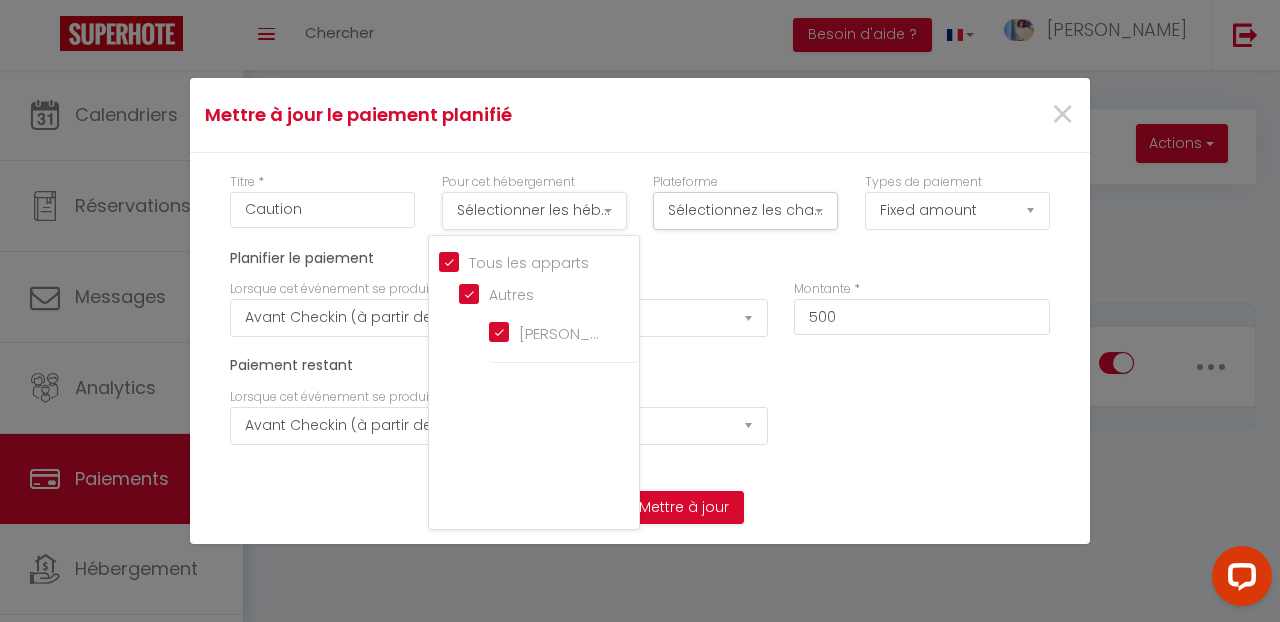 click on "Sélectionner les hébergements" at bounding box center (534, 211) 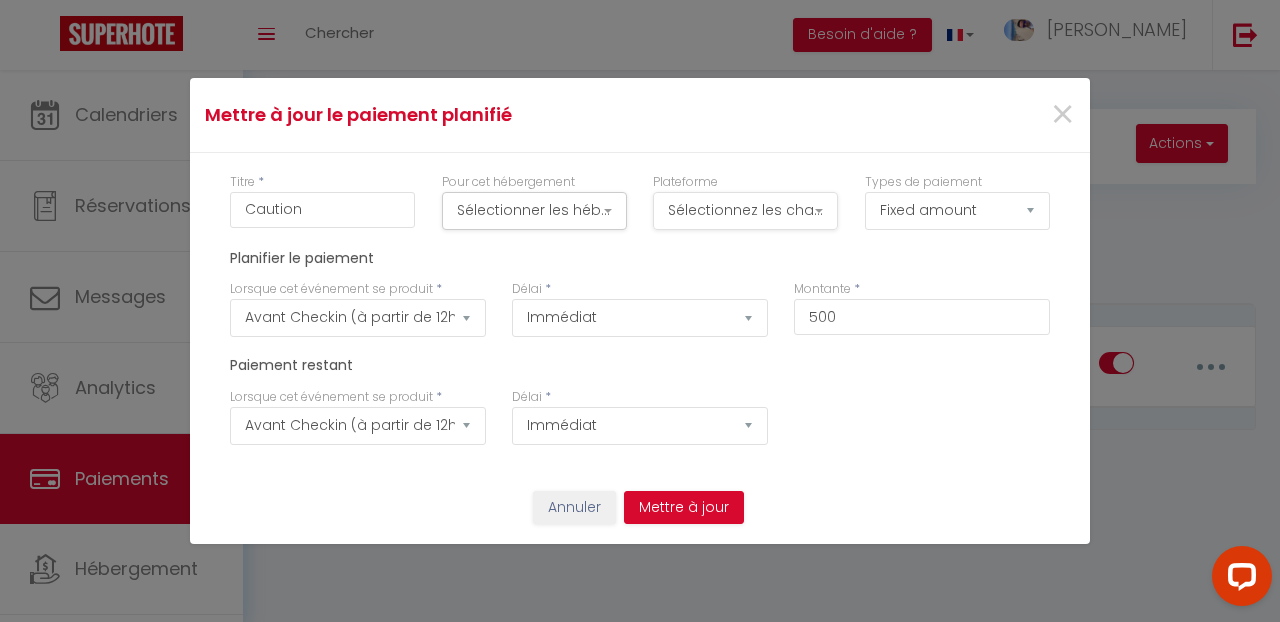 click on "Sélectionnez les chaînes" at bounding box center [745, 211] 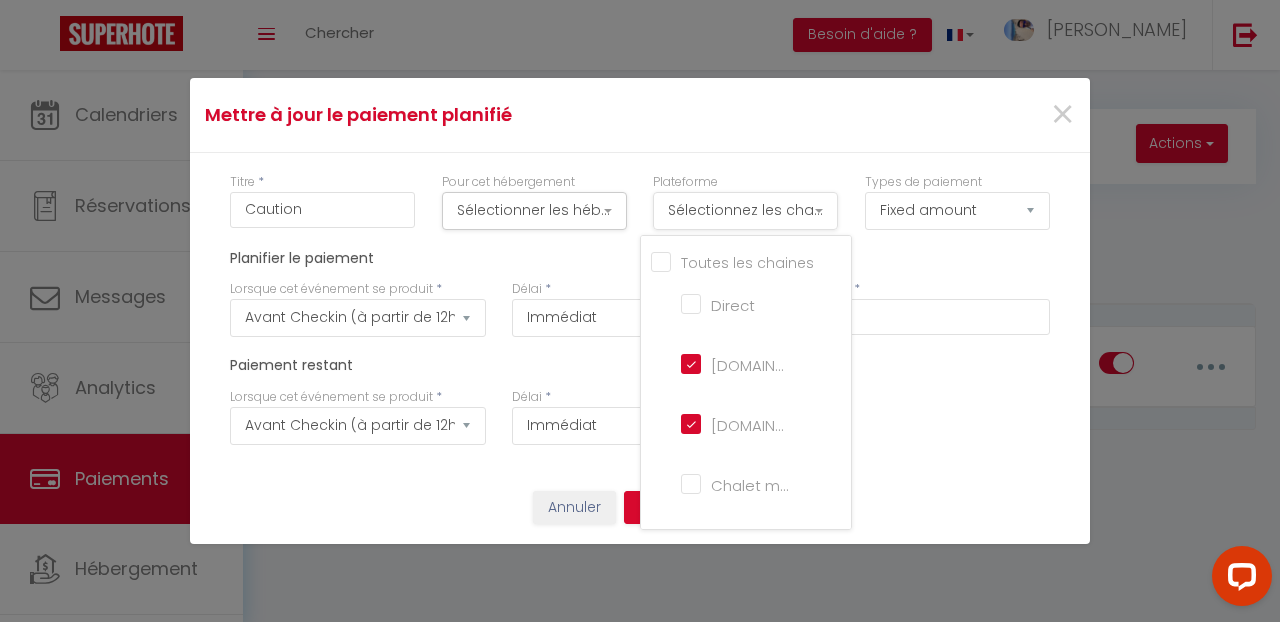 click on "Sélectionnez les chaînes" at bounding box center [745, 211] 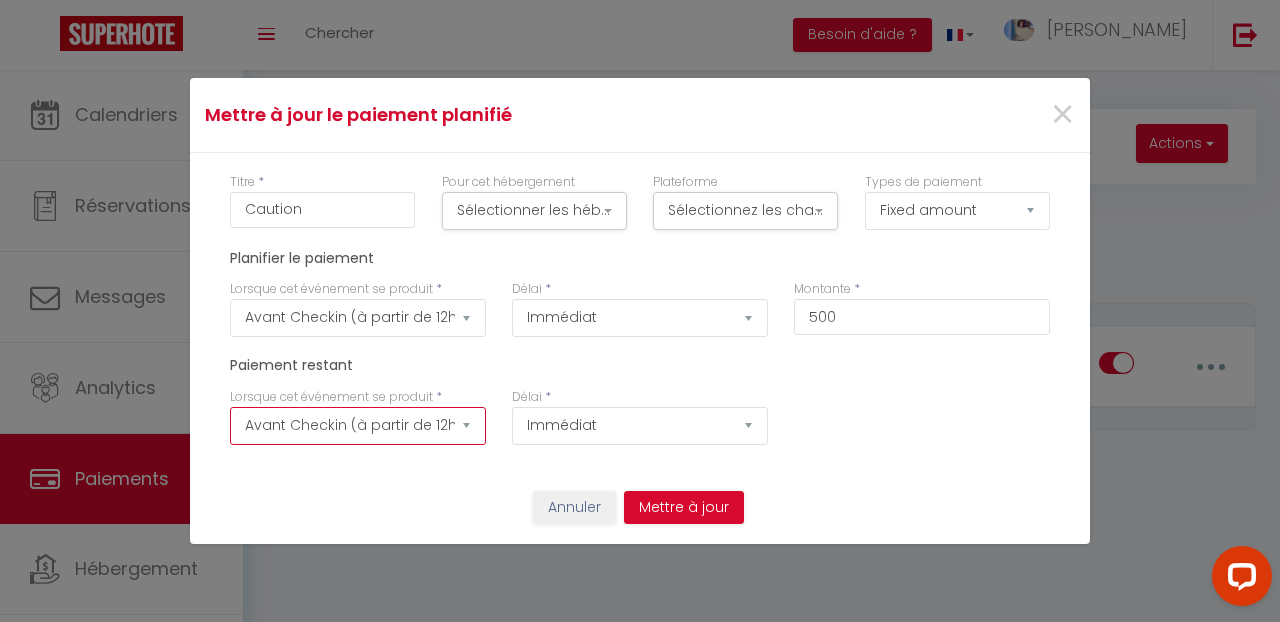 click on "Annuler" at bounding box center [574, 508] 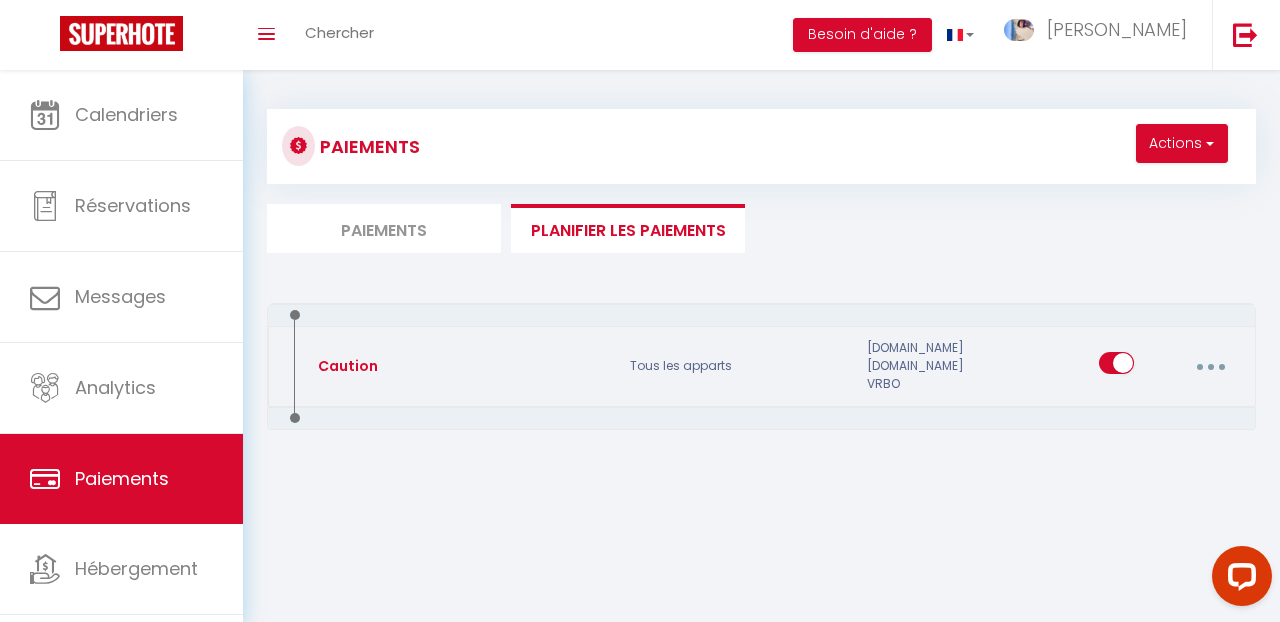 click at bounding box center (1116, 367) 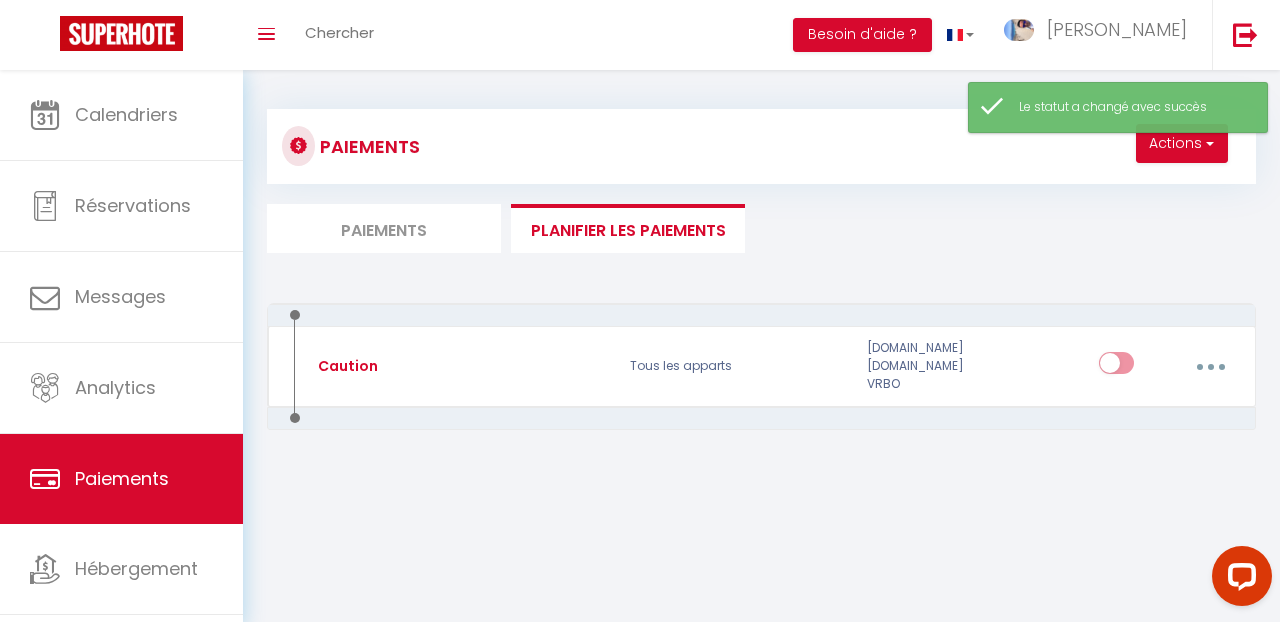 click on "Actions" at bounding box center (1182, 144) 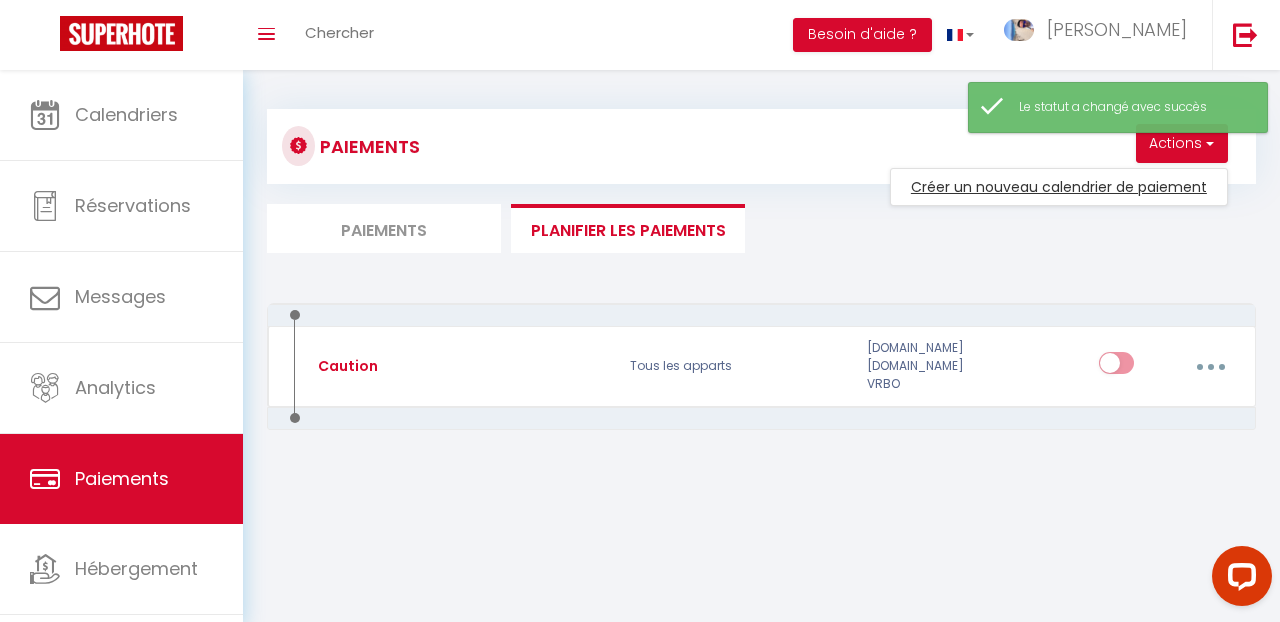 click on "Créer un nouveau calendrier de paiement" at bounding box center [1059, 187] 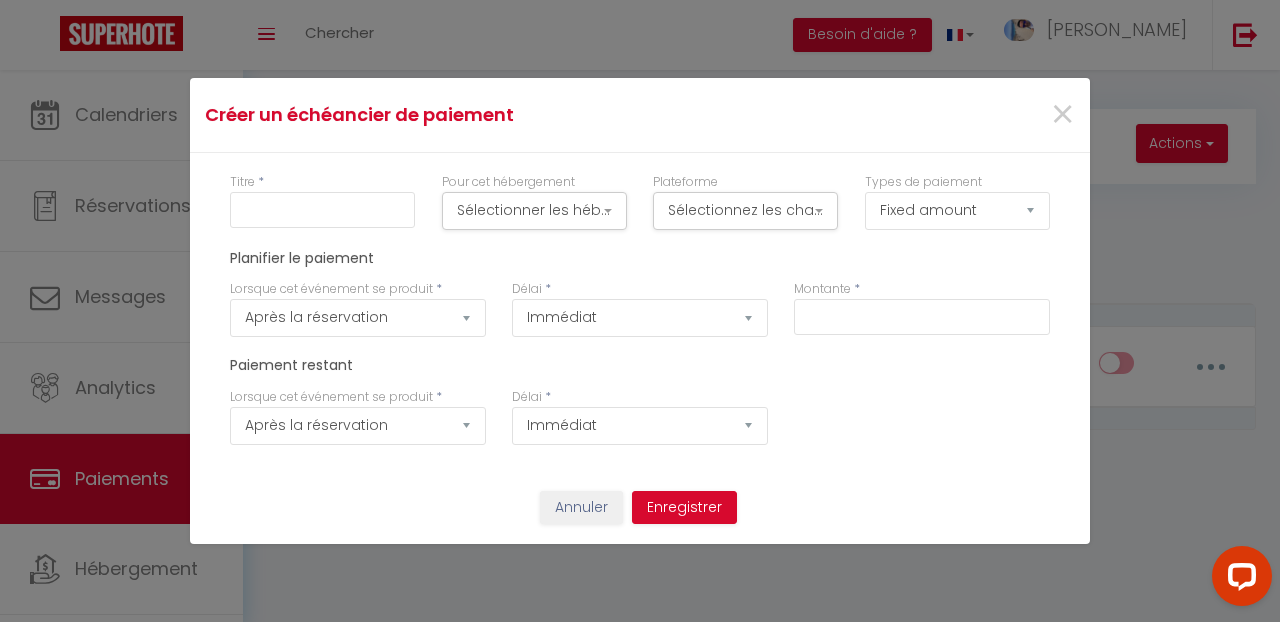 click on "Annuler" at bounding box center [581, 508] 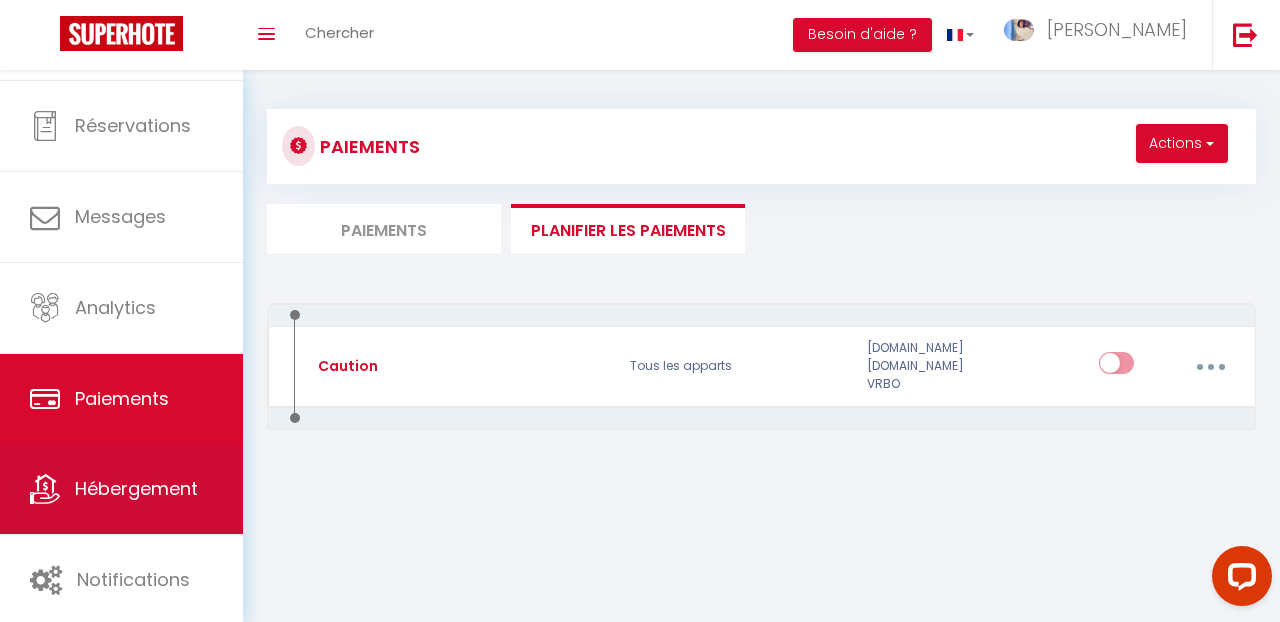 scroll, scrollTop: 80, scrollLeft: 0, axis: vertical 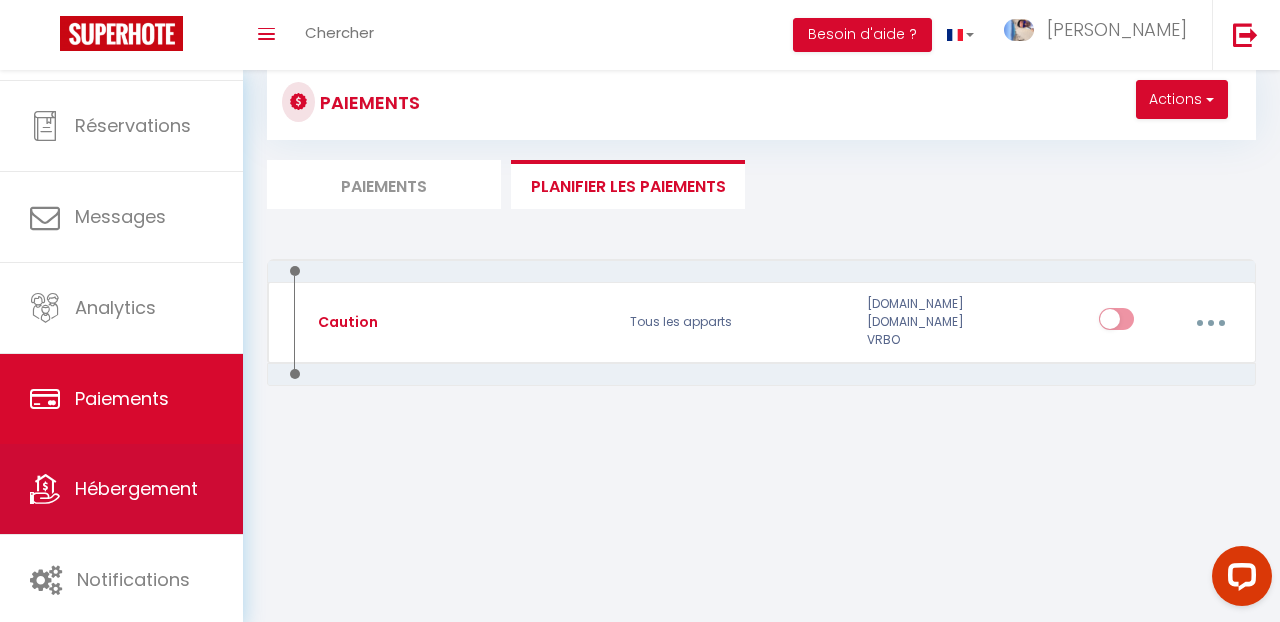 click on "Hébergement" at bounding box center [136, 488] 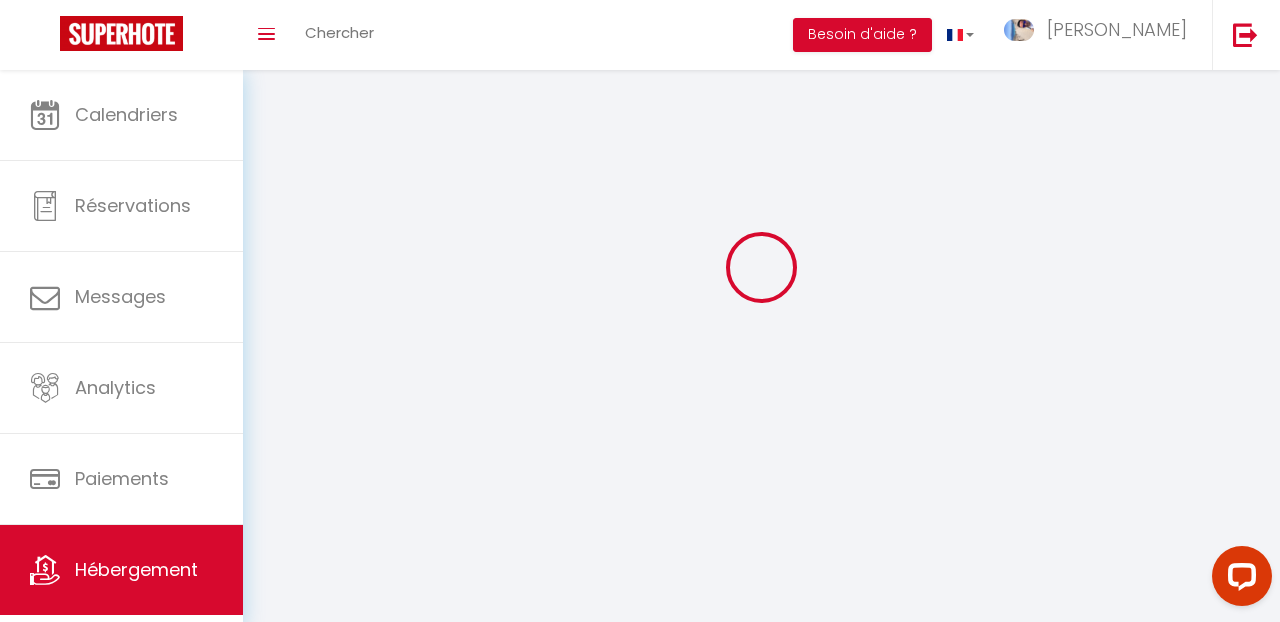 scroll, scrollTop: 0, scrollLeft: 0, axis: both 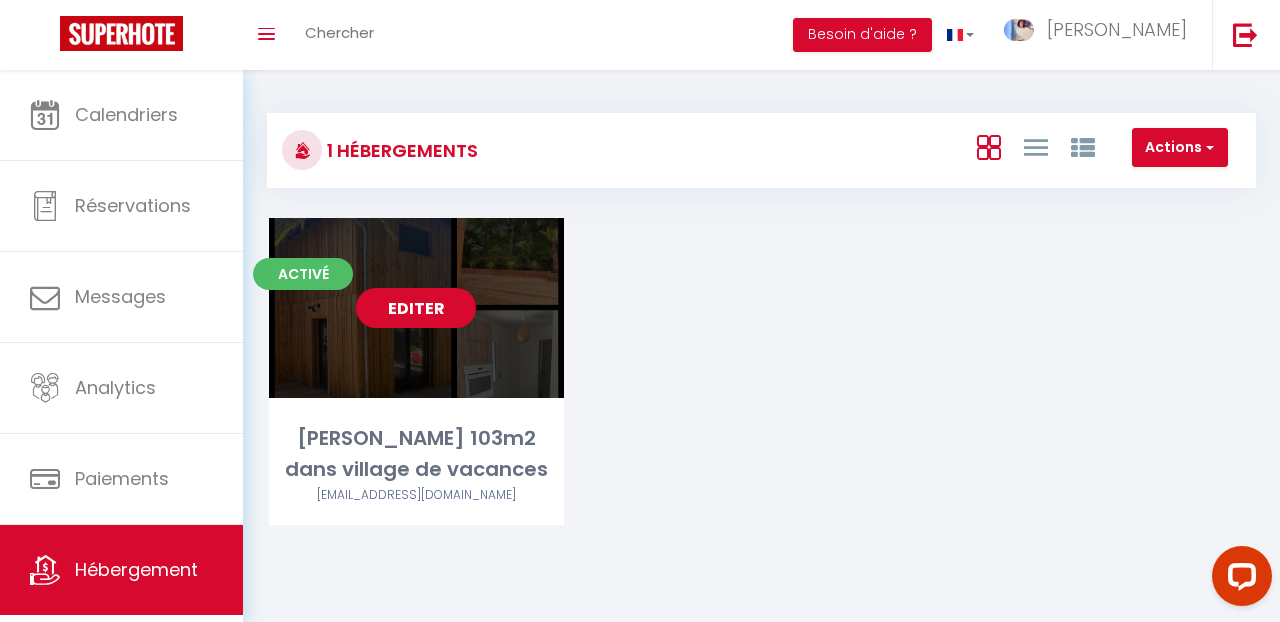 click on "Editer" at bounding box center [416, 308] 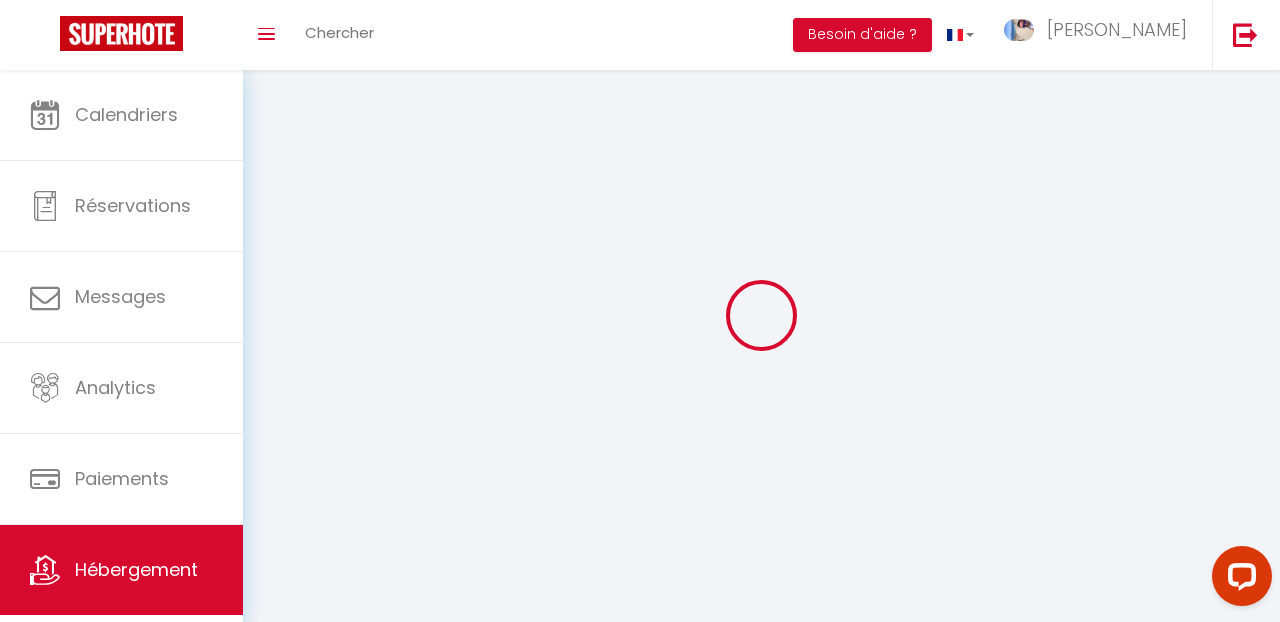 select 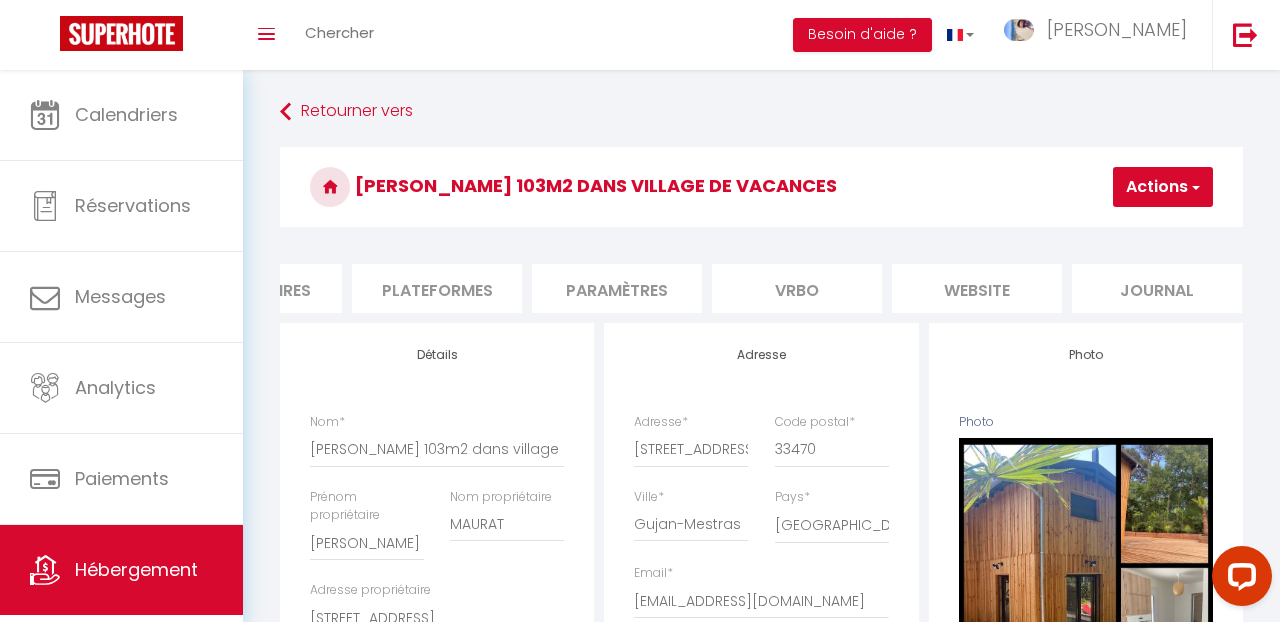 scroll, scrollTop: 0, scrollLeft: 1007, axis: horizontal 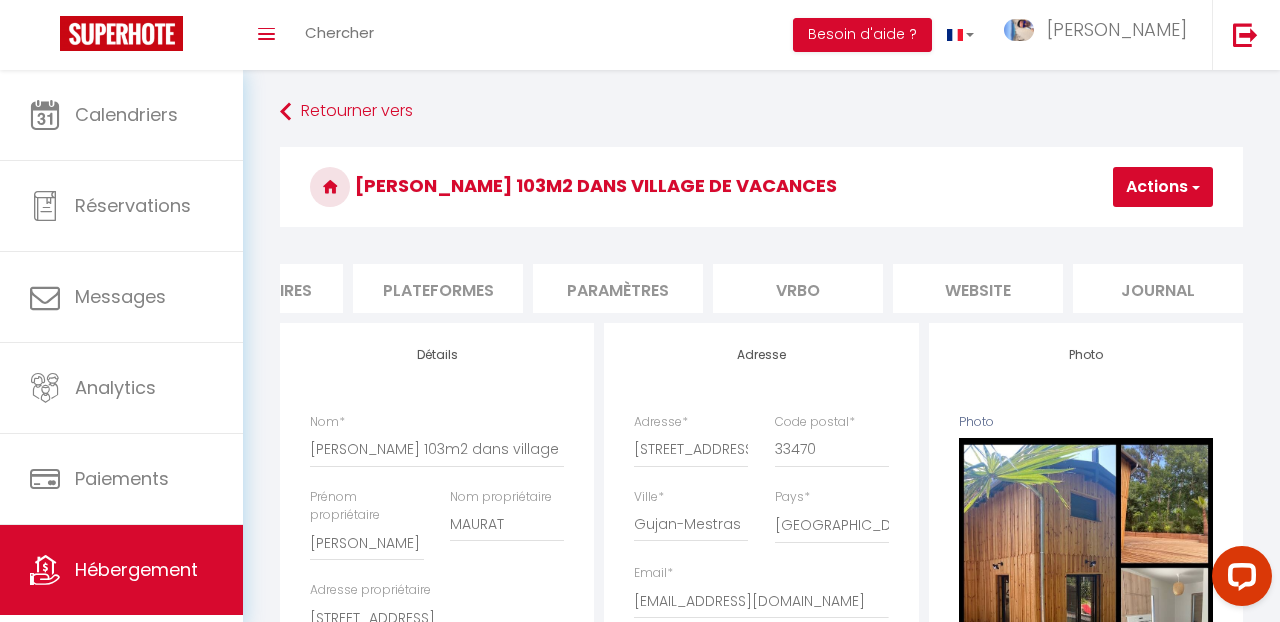 click on "website" at bounding box center [978, 288] 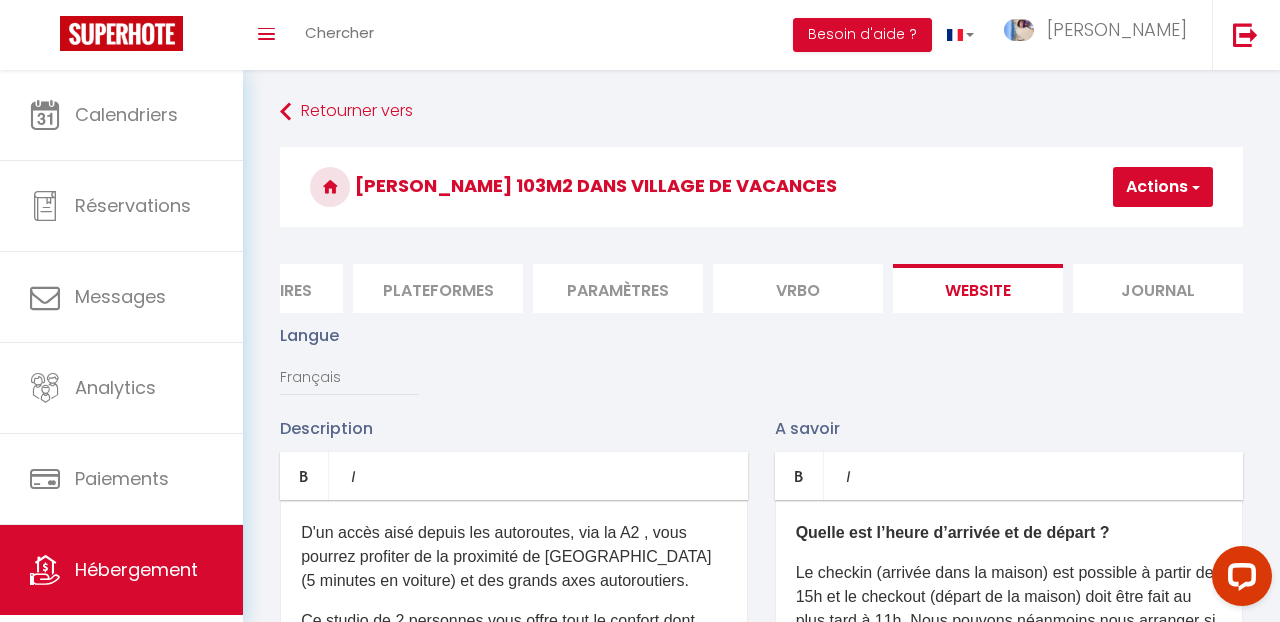 scroll, scrollTop: 0, scrollLeft: 0, axis: both 